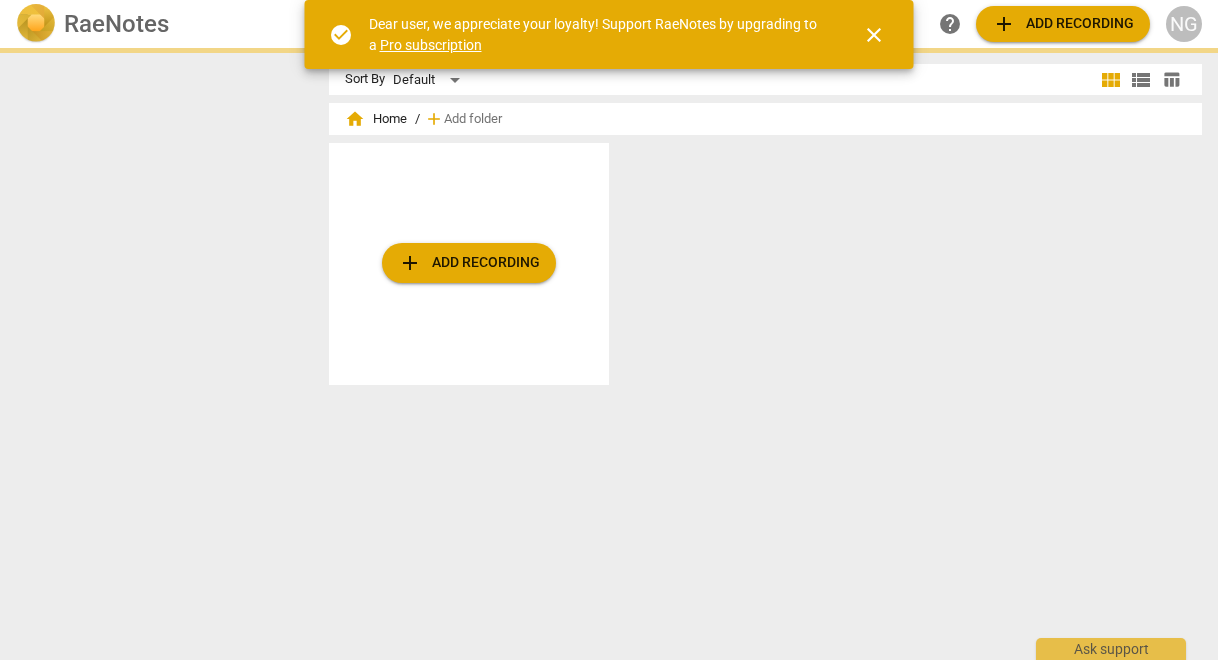 scroll, scrollTop: 0, scrollLeft: 0, axis: both 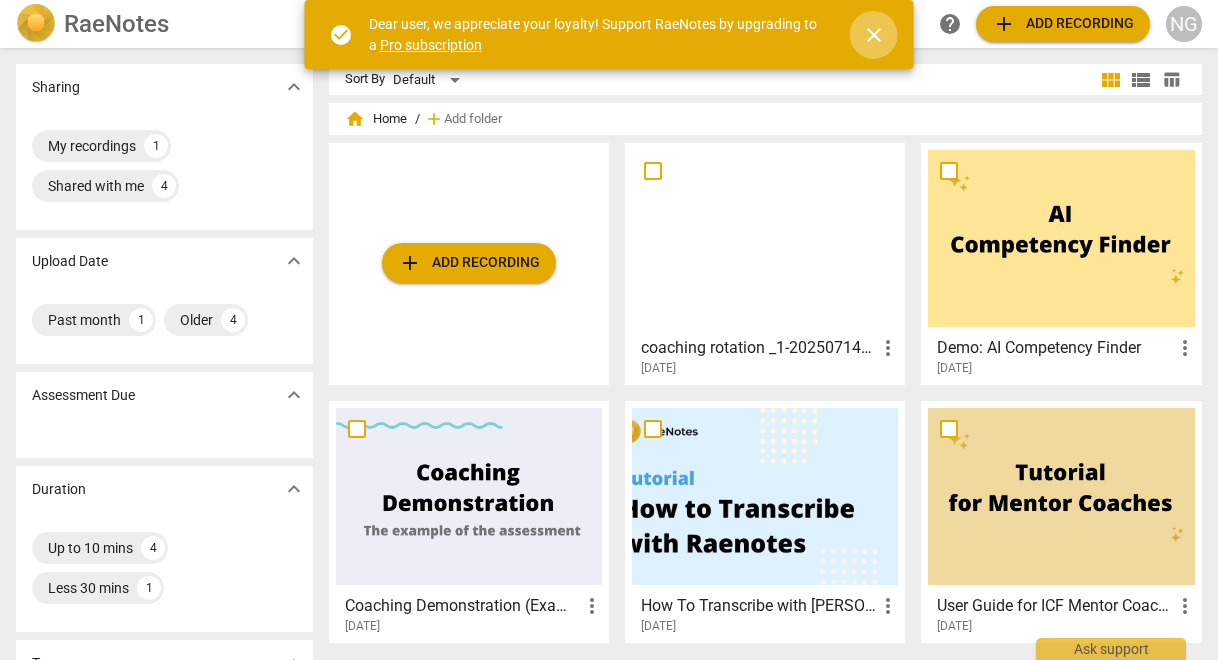 click on "close" at bounding box center (874, 35) 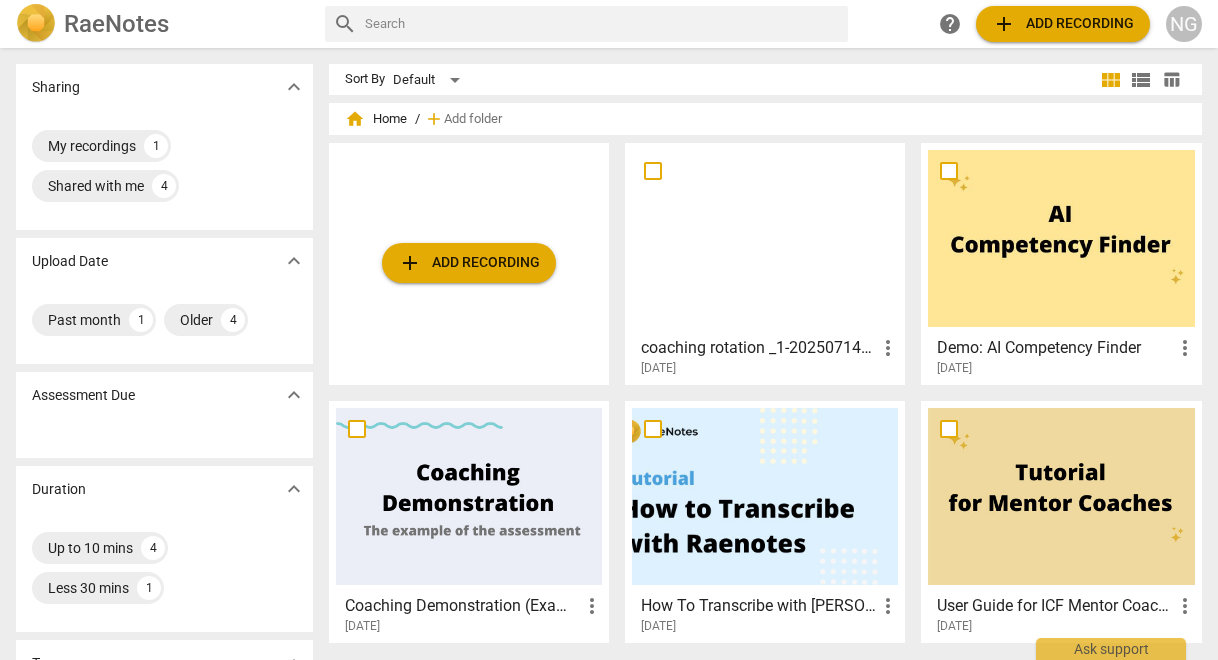 click on "add   Add recording" at bounding box center [1063, 24] 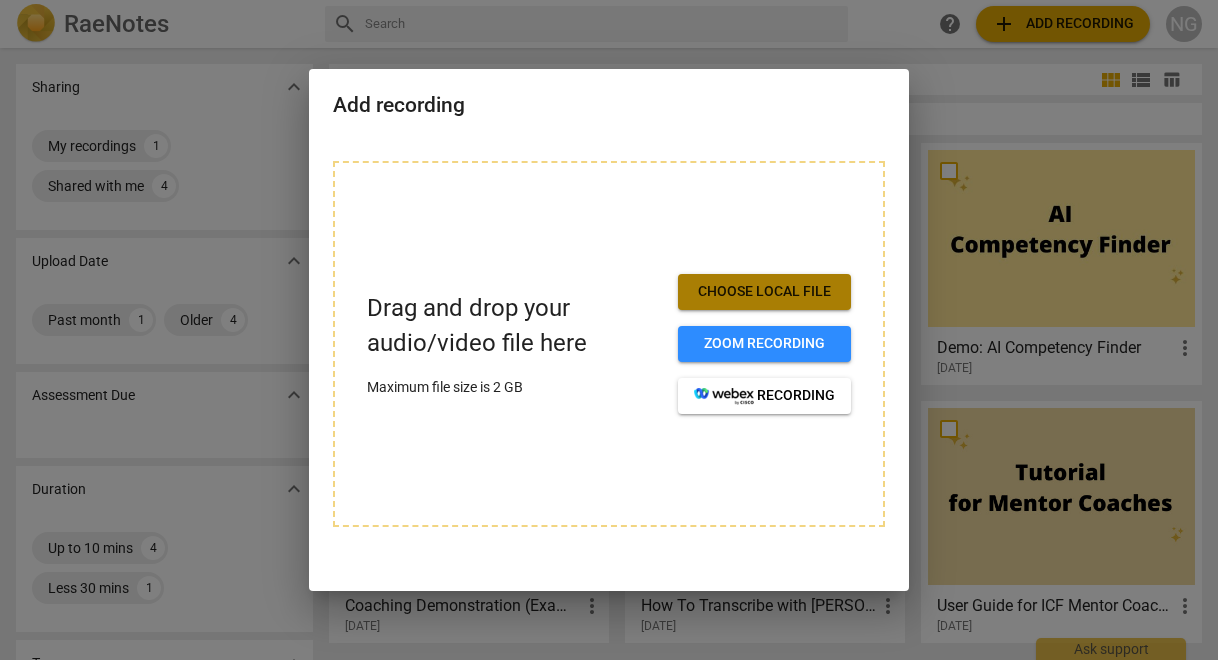 click on "Choose local file" at bounding box center [764, 292] 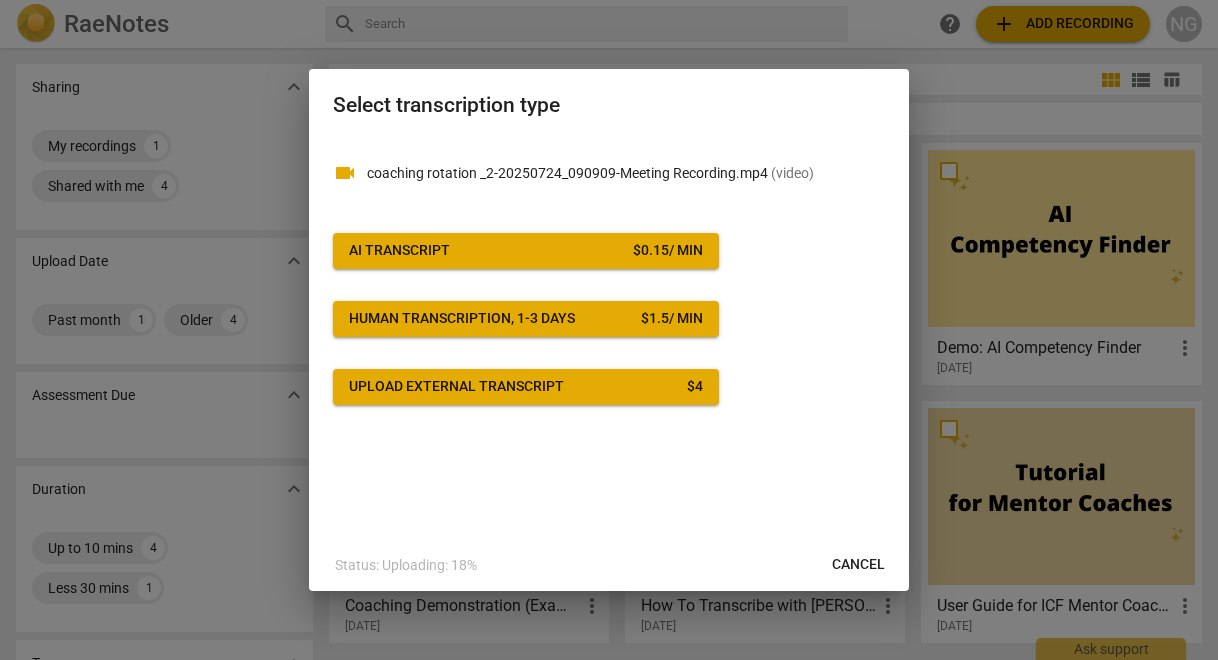 click at bounding box center (609, 330) 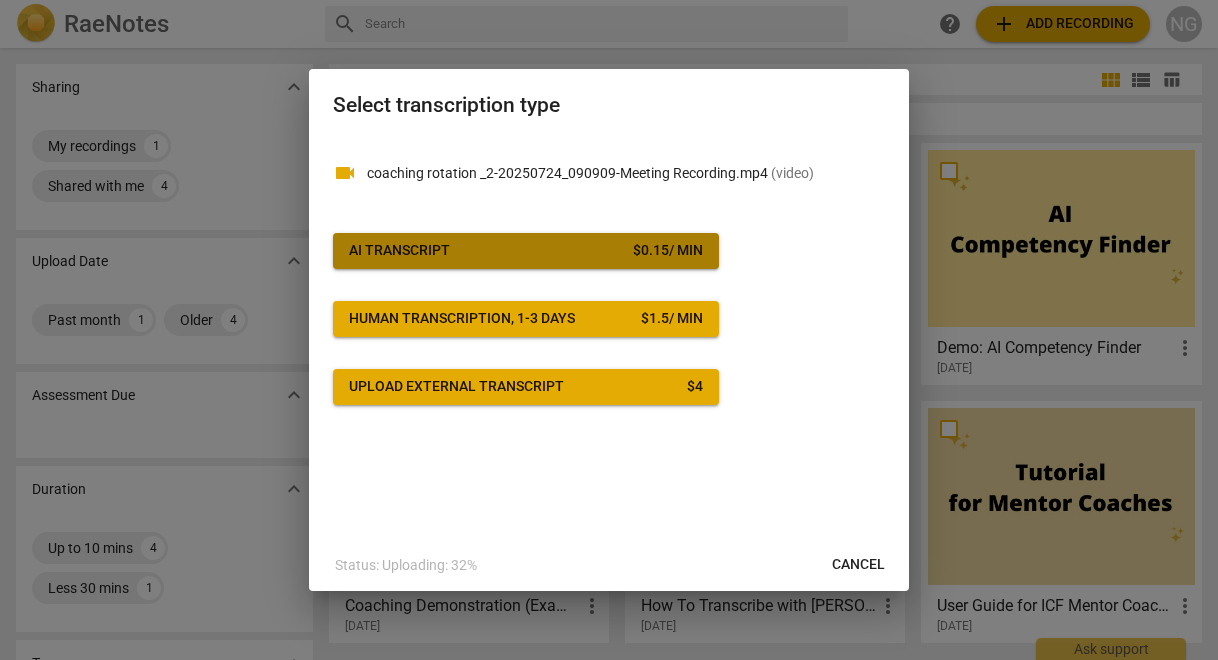 click on "AI Transcript $ 0.15  / min" at bounding box center [526, 251] 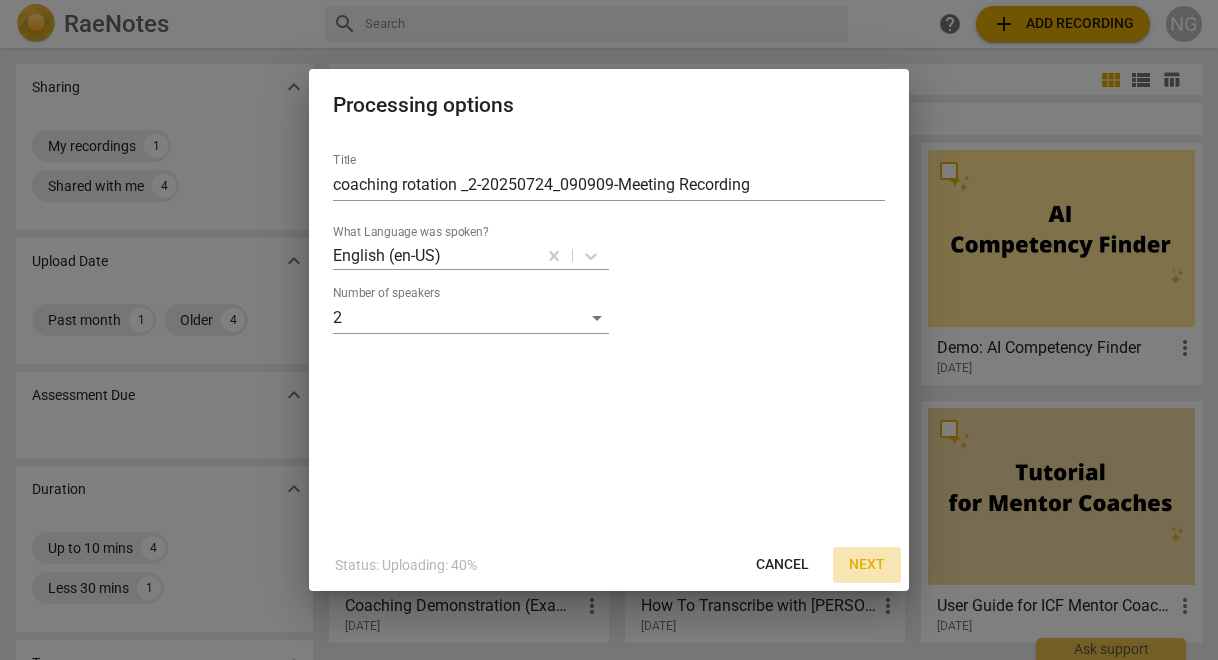 click on "Next" at bounding box center [867, 565] 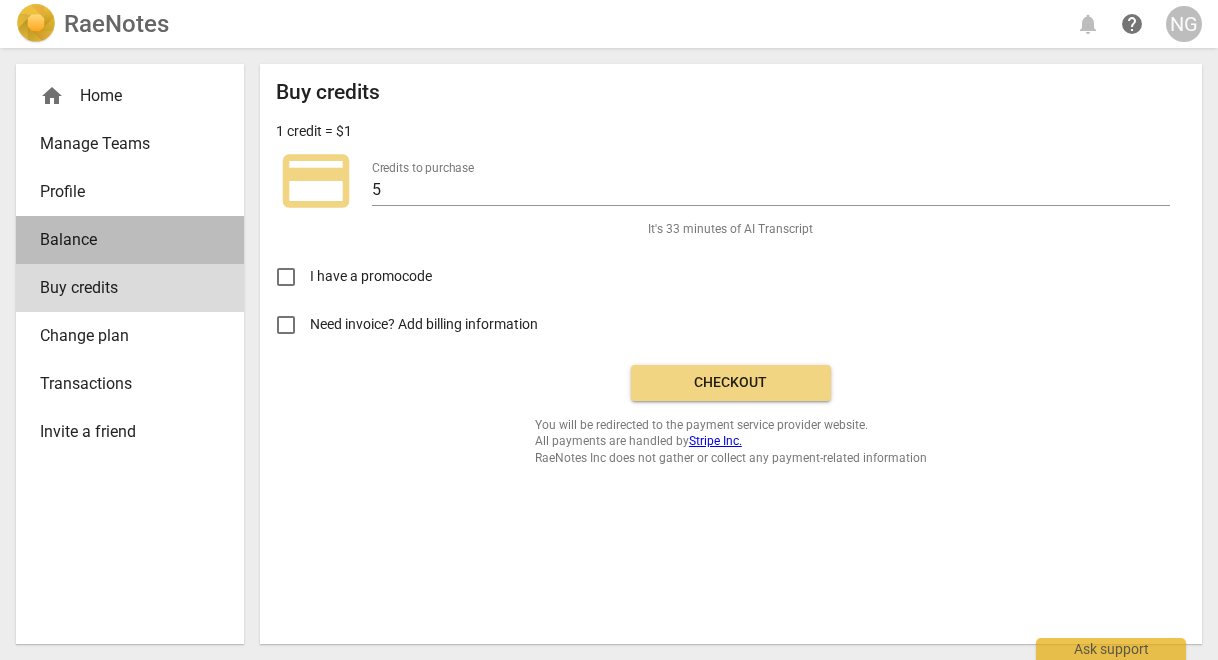 click on "Balance" at bounding box center [122, 240] 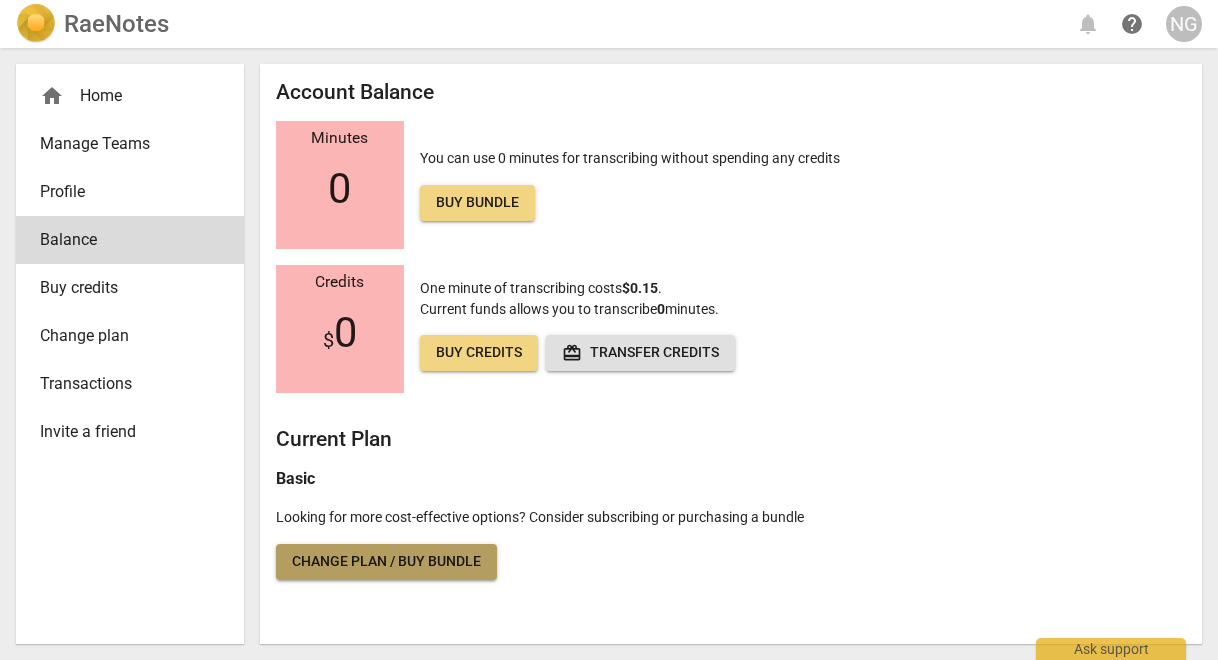 click on "Change plan / Buy bundle" at bounding box center [386, 562] 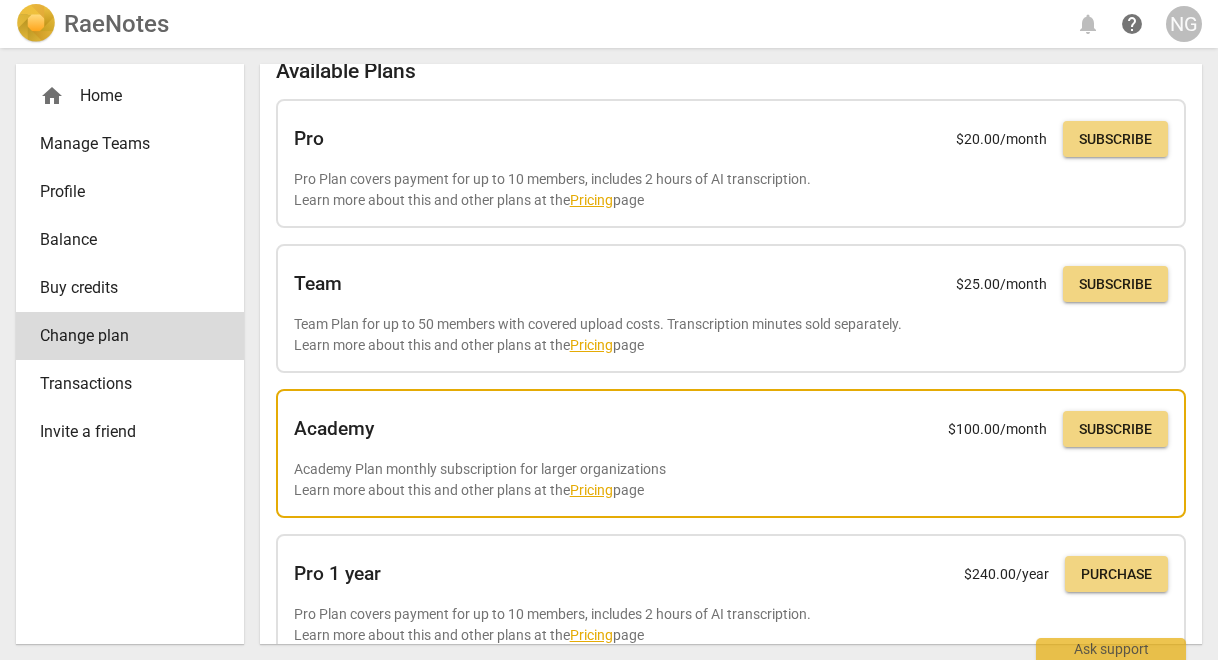 scroll, scrollTop: 0, scrollLeft: 0, axis: both 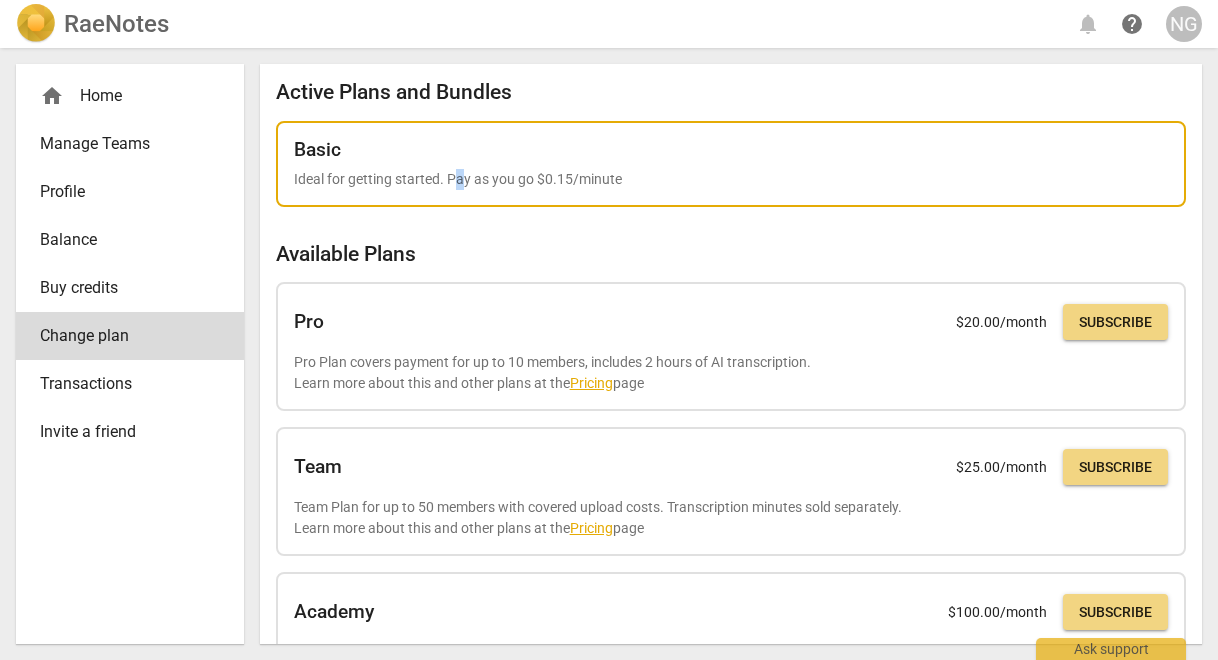 click on "Ideal for getting started. Pay as you go $0.15/minute" at bounding box center [731, 179] 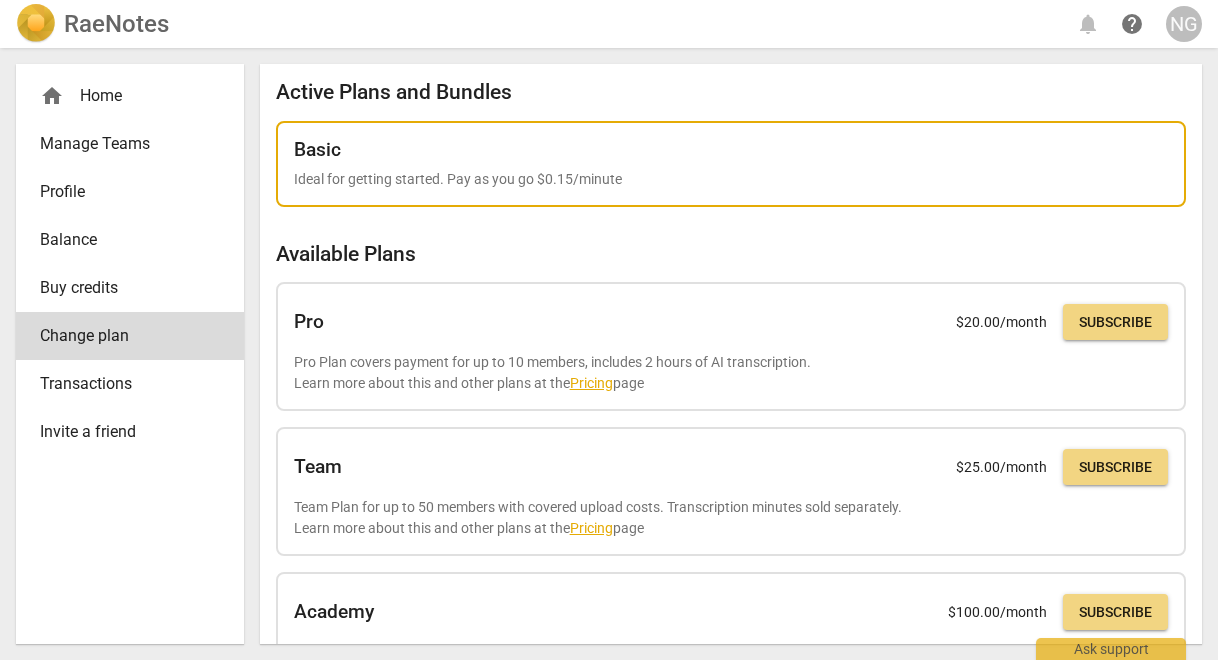 click on "Basic Ideal for getting started. Pay as you go $0.15/minute" at bounding box center (731, 164) 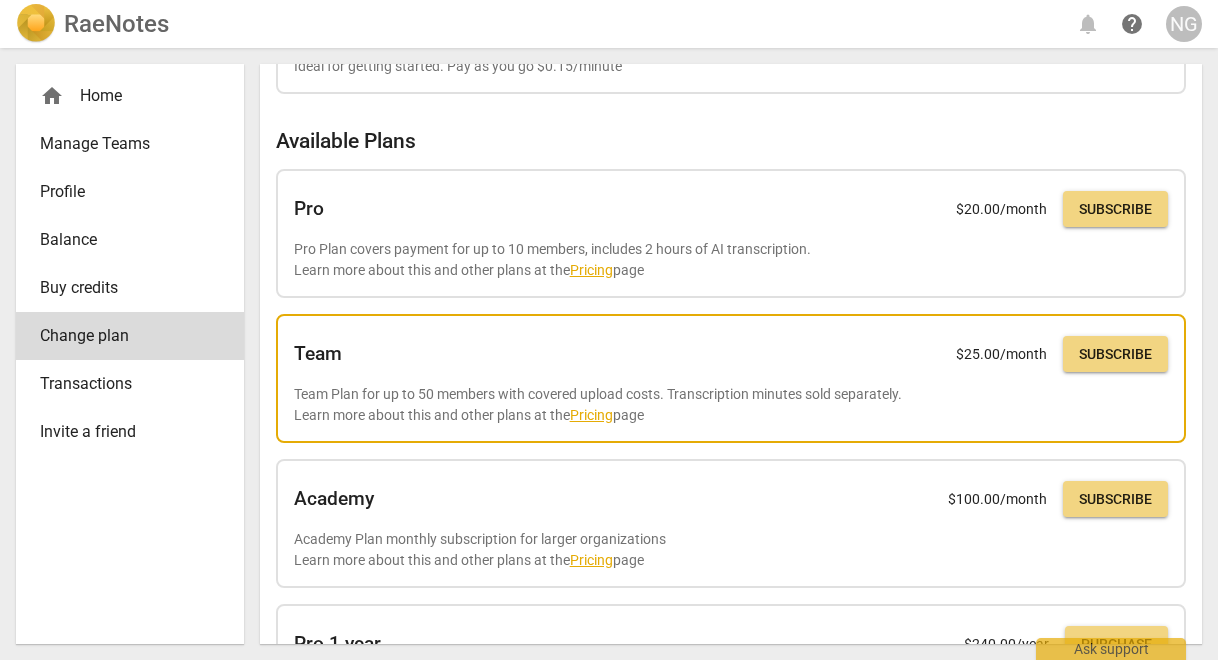 scroll, scrollTop: 200, scrollLeft: 0, axis: vertical 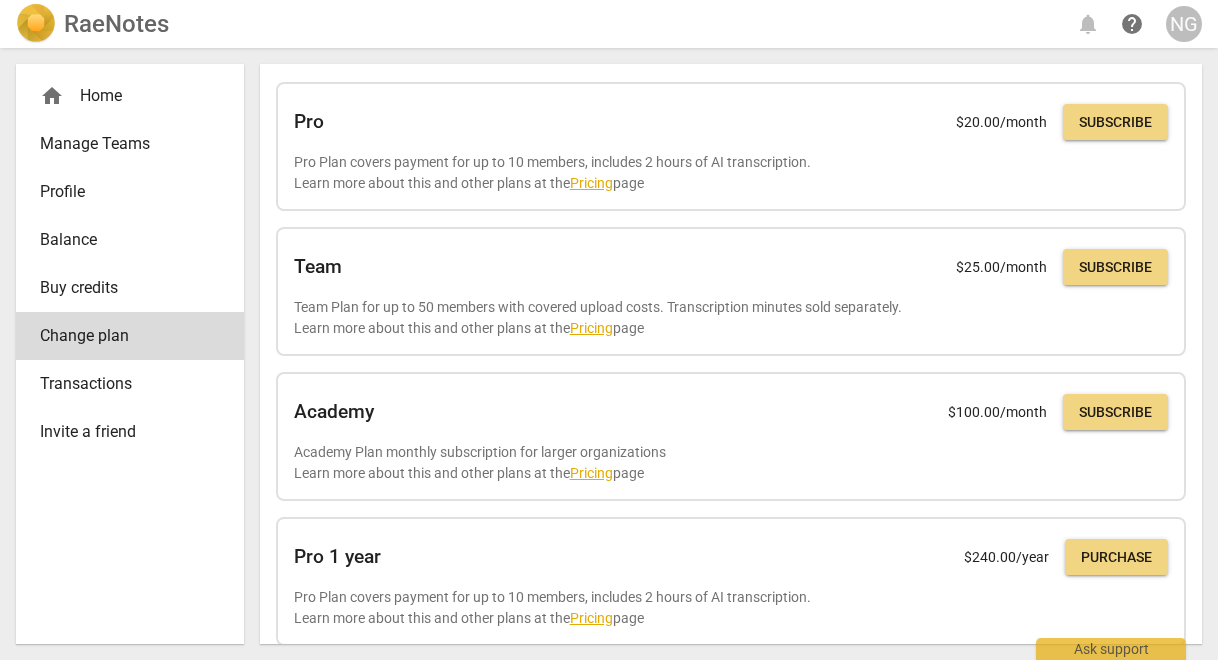 click on "Buy credits" at bounding box center [122, 288] 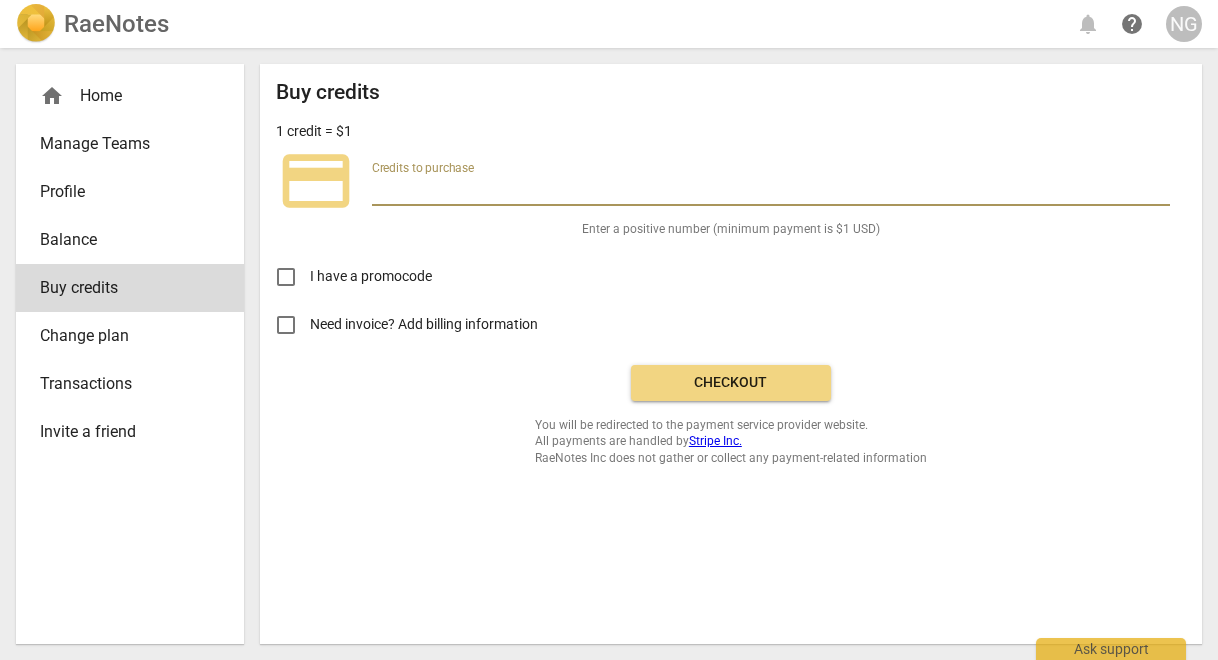 click at bounding box center [771, 191] 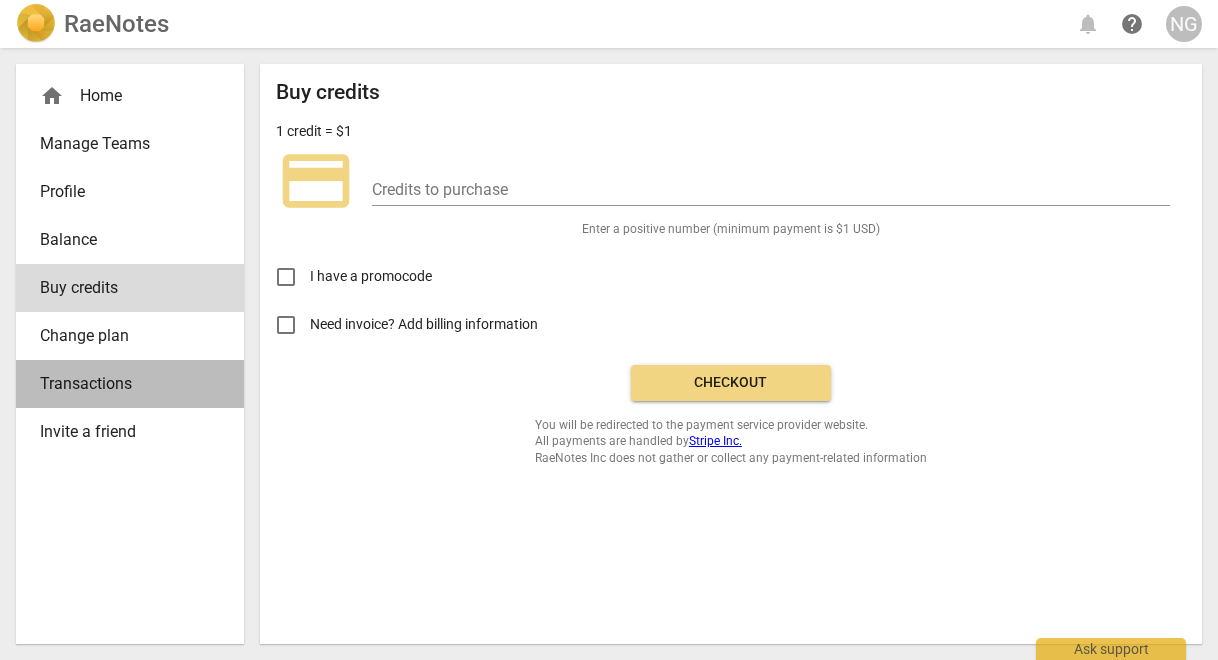 click on "Transactions" at bounding box center (122, 384) 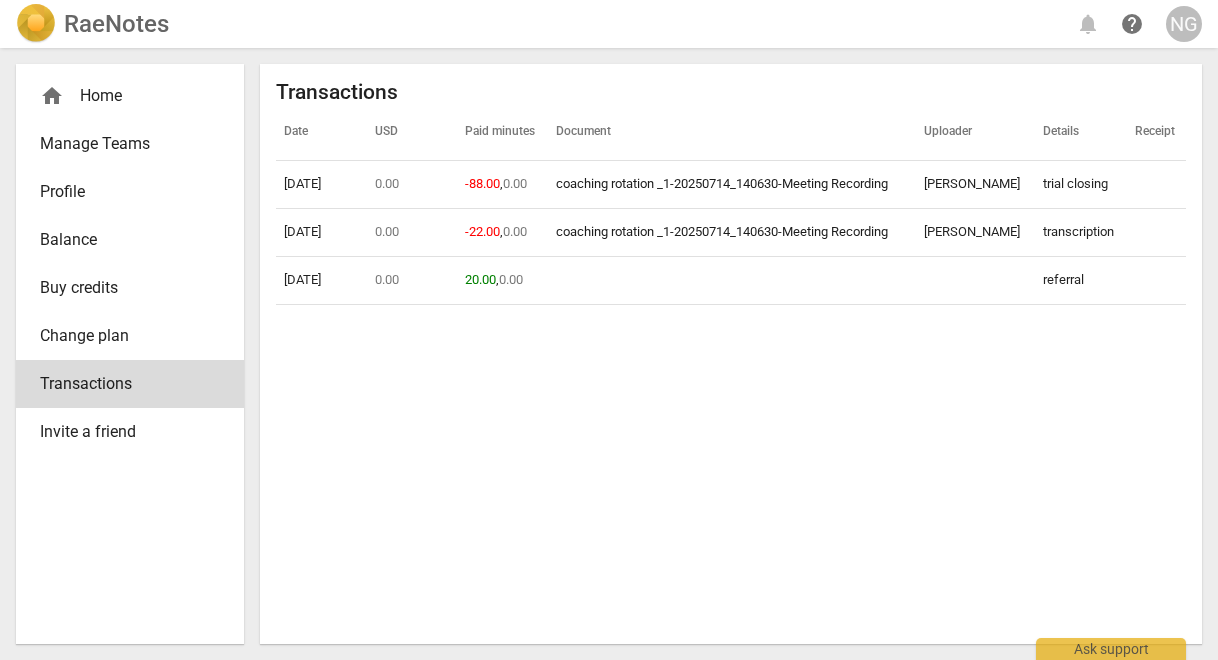 click on "home Home" at bounding box center (122, 96) 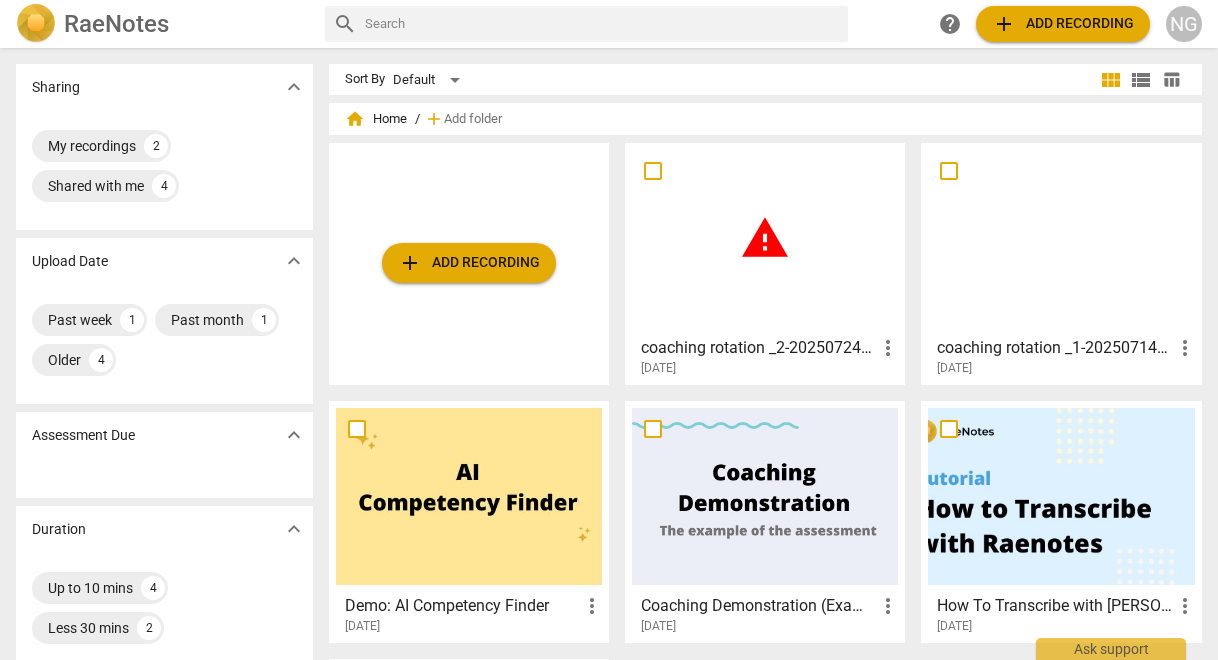 click on "warning" at bounding box center [765, 238] 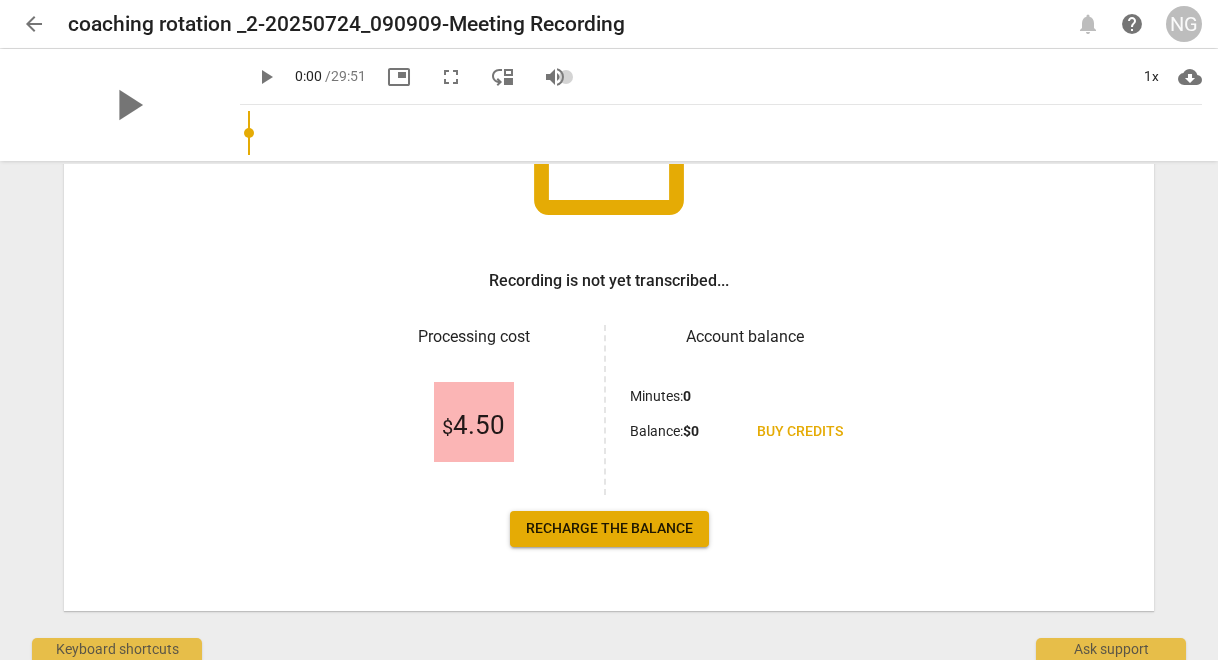 scroll, scrollTop: 242, scrollLeft: 0, axis: vertical 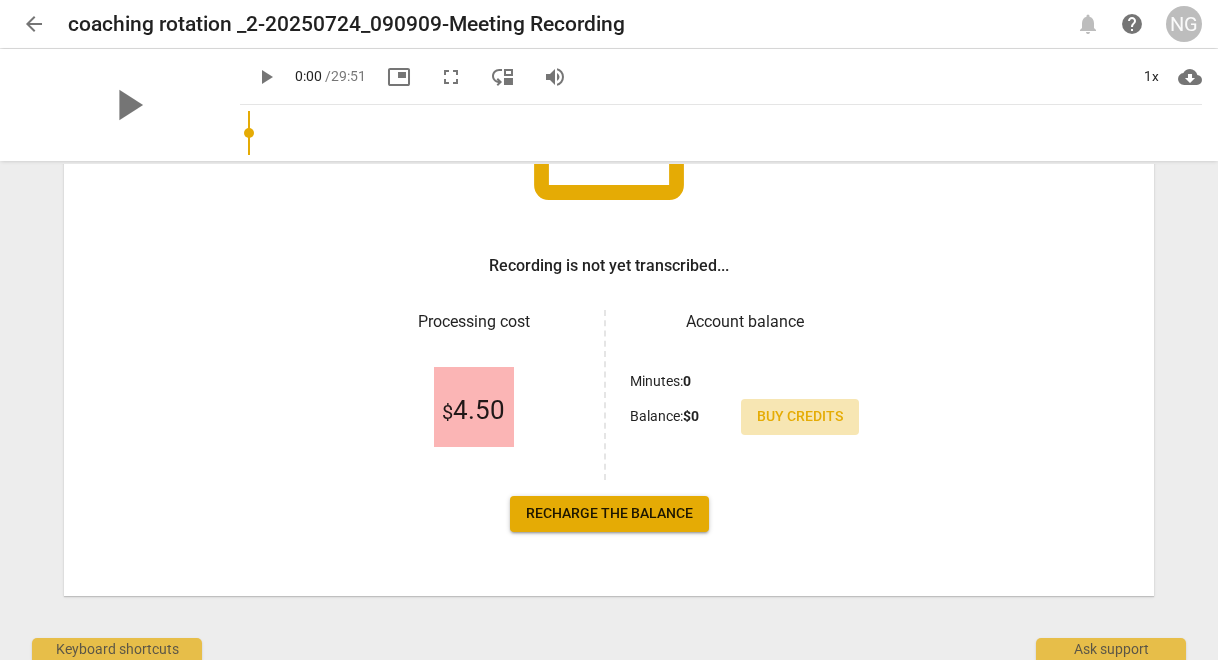 click on "Buy credits" at bounding box center [800, 417] 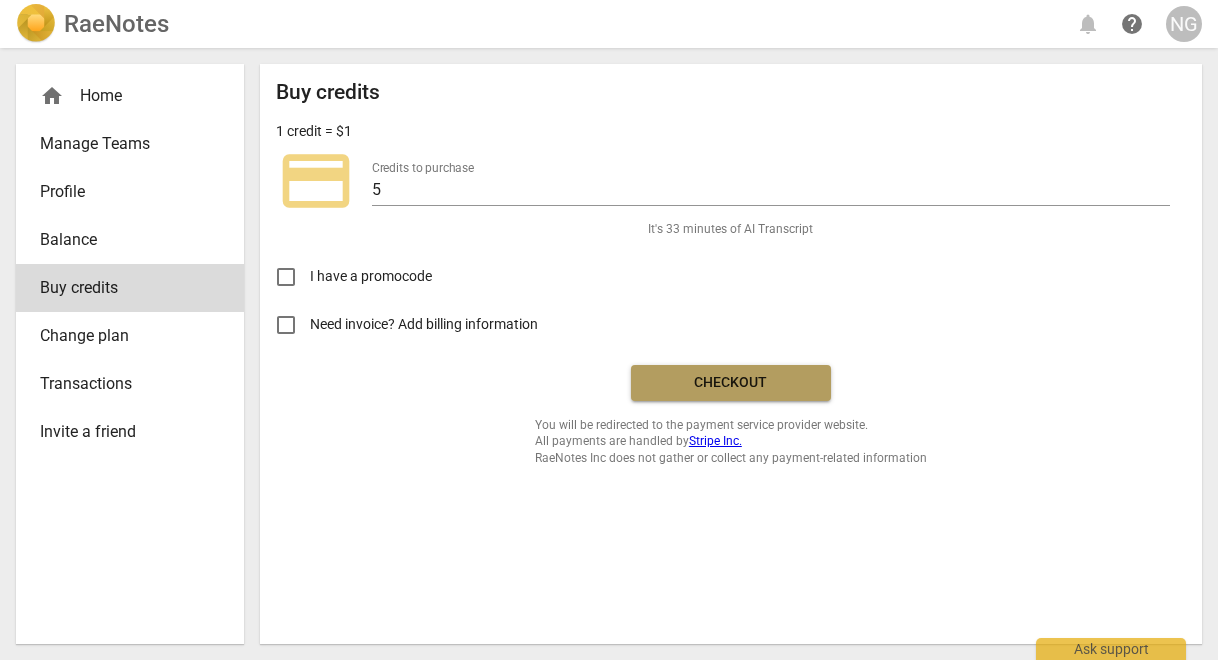 click on "Checkout" at bounding box center [731, 383] 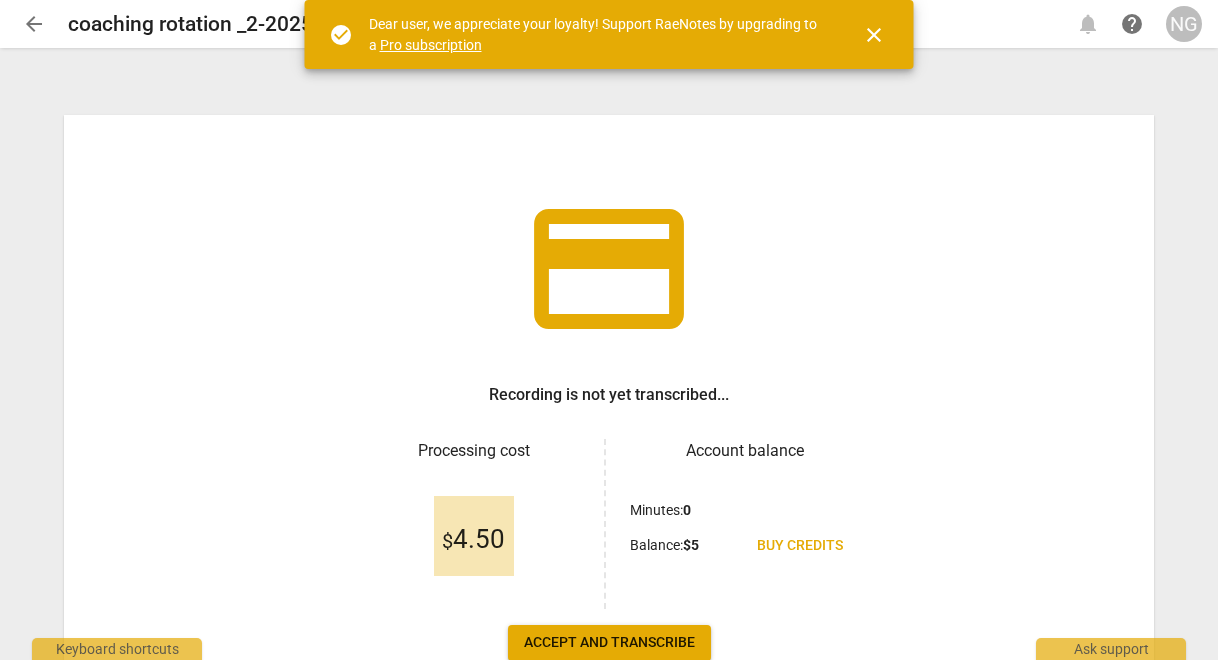 scroll, scrollTop: 0, scrollLeft: 0, axis: both 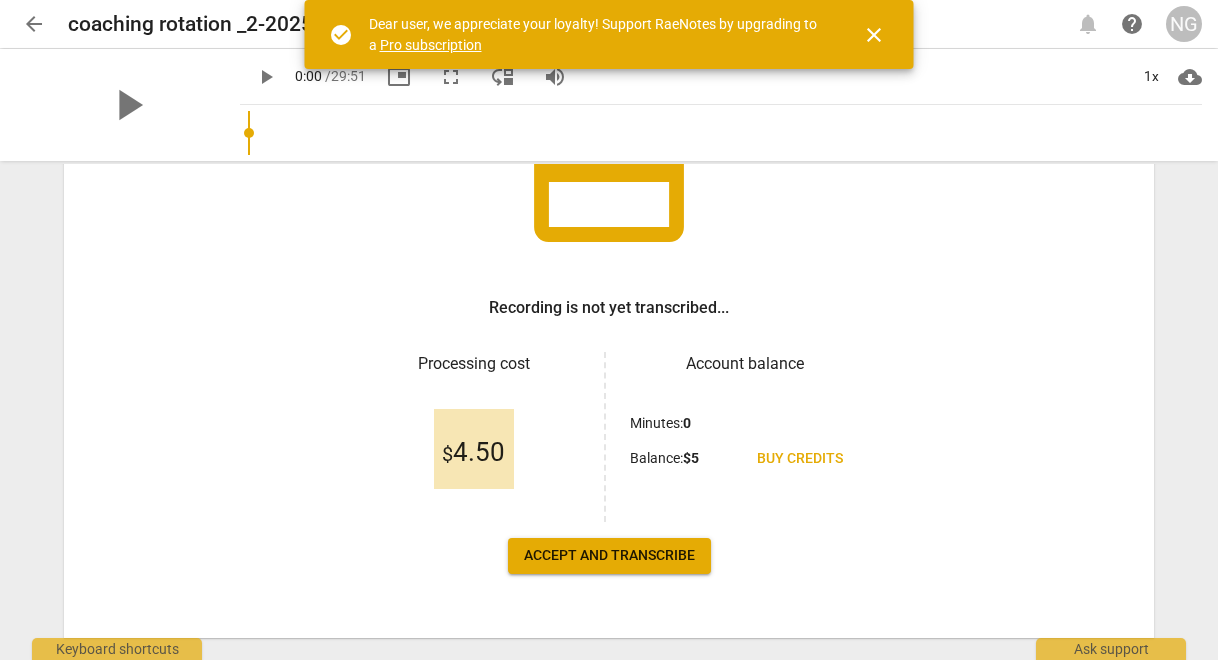 click on "Accept and transcribe" at bounding box center (609, 556) 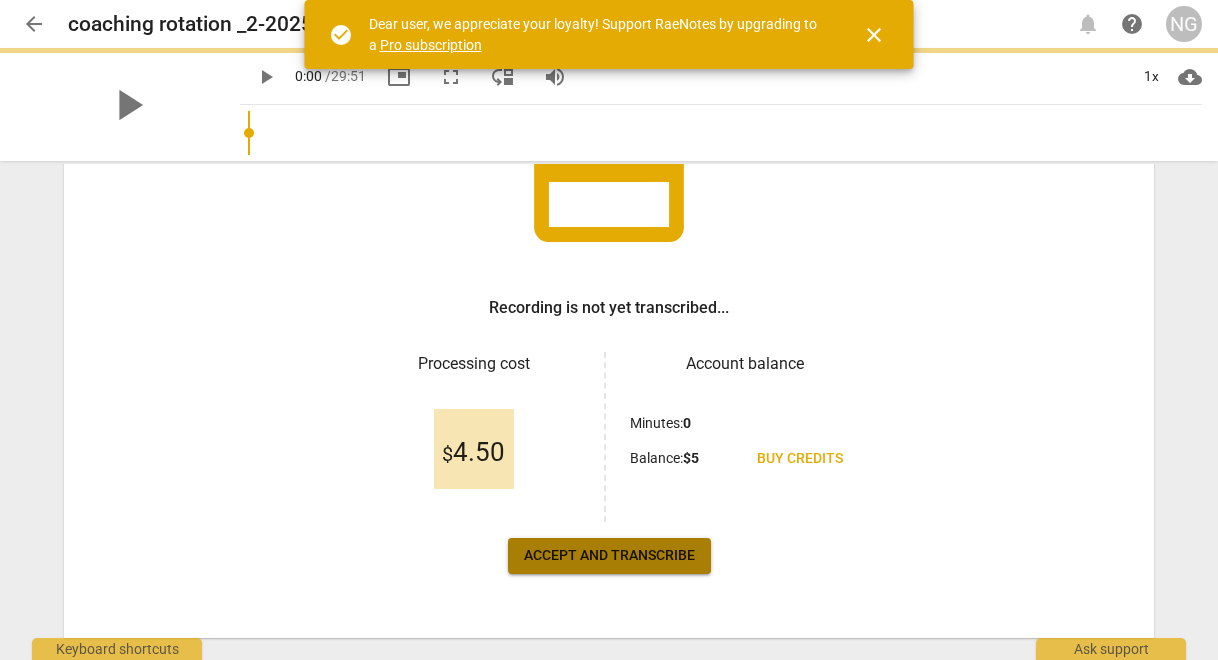click on "Accept and transcribe" at bounding box center [609, 556] 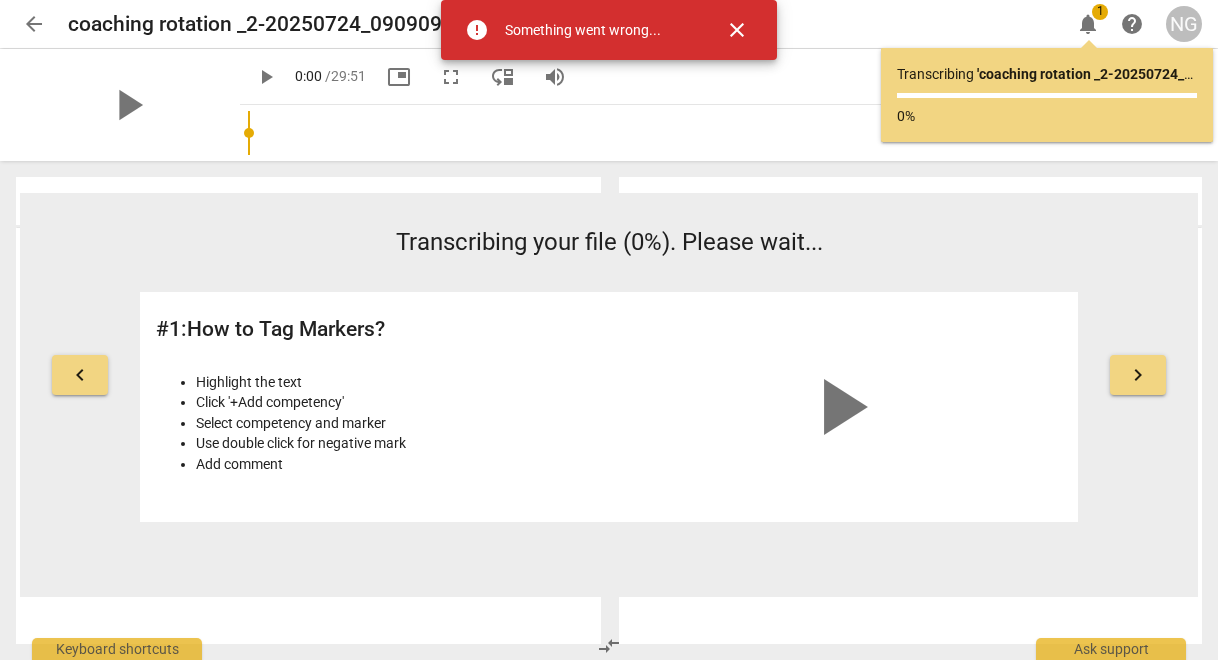 click on "Something went wrong..." at bounding box center (583, 30) 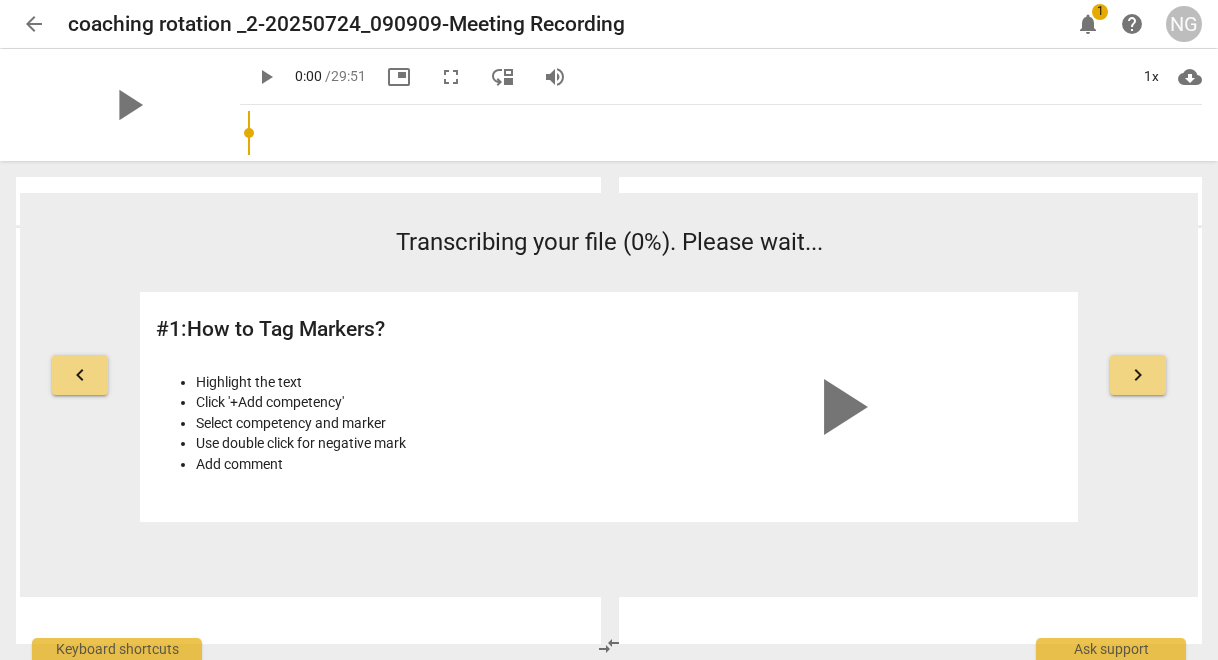 click on "play_arrow" at bounding box center (840, 407) 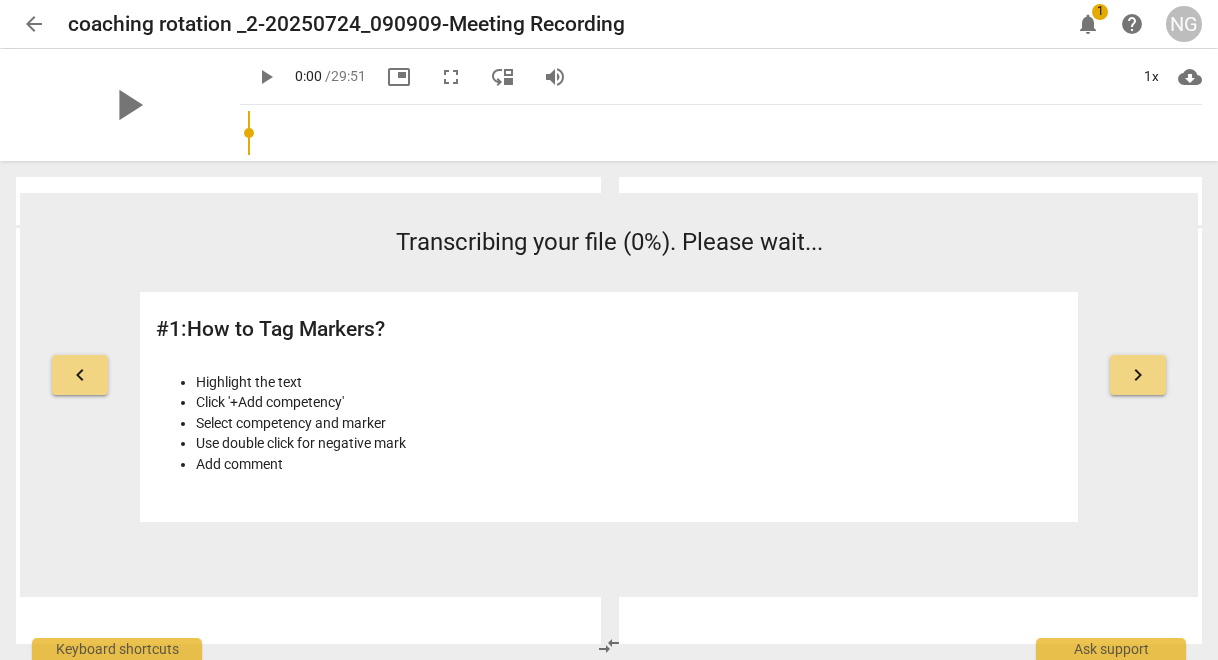 click at bounding box center [840, 383] 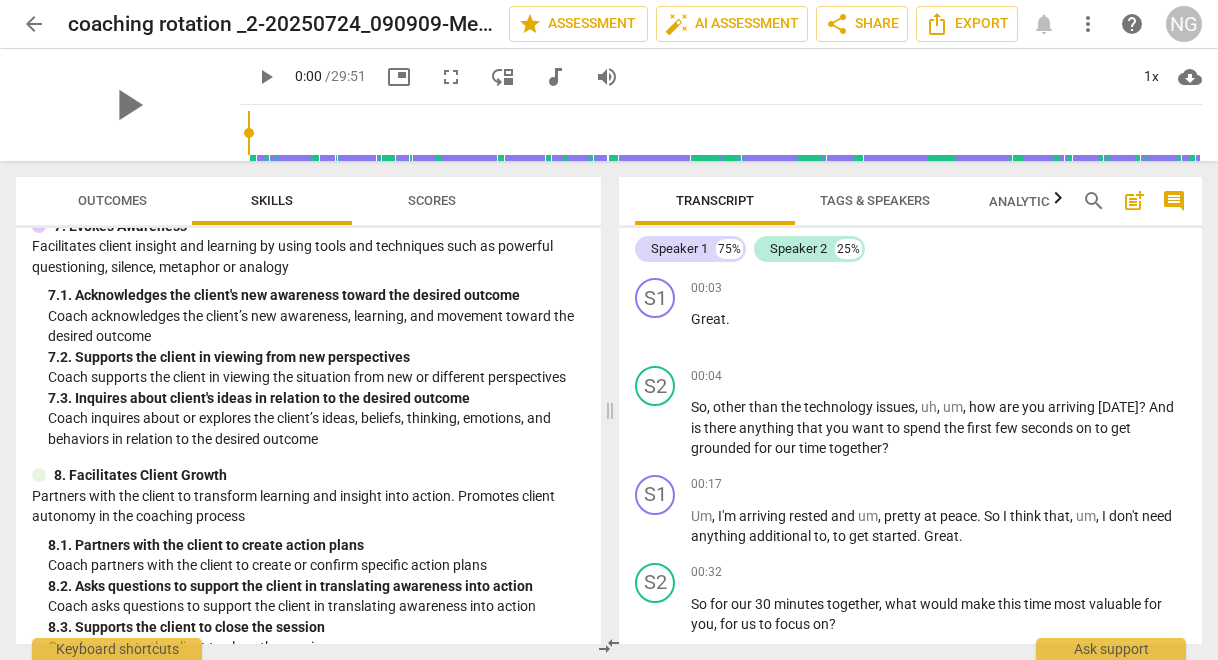 scroll, scrollTop: 1295, scrollLeft: 0, axis: vertical 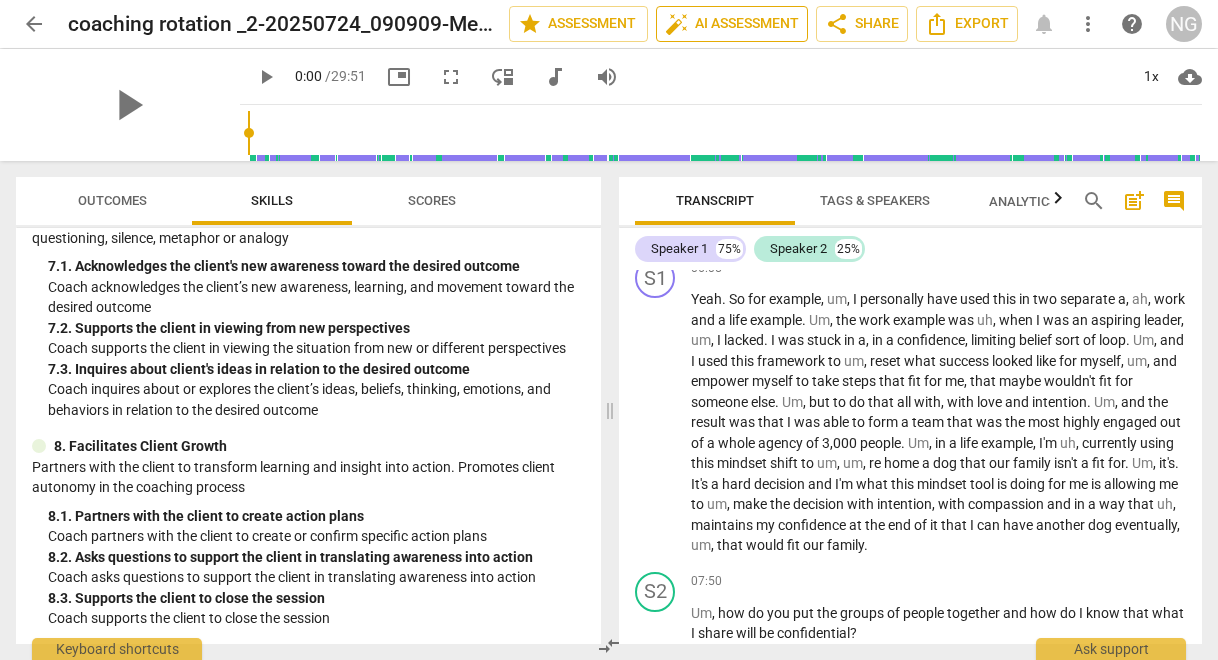 click on "auto_fix_high    AI Assessment" at bounding box center (732, 24) 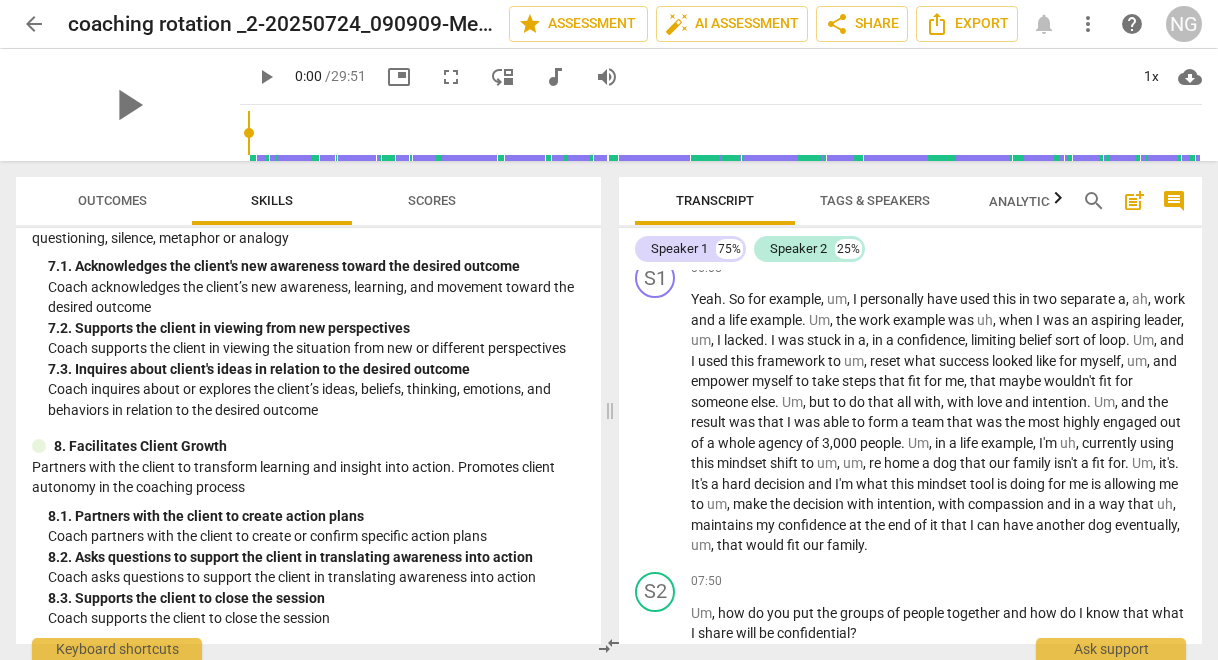 click on "play_arrow 0:00   /  29:51 picture_in_picture fullscreen move_down audiotrack volume_up 1x cloud_download" at bounding box center [721, 77] 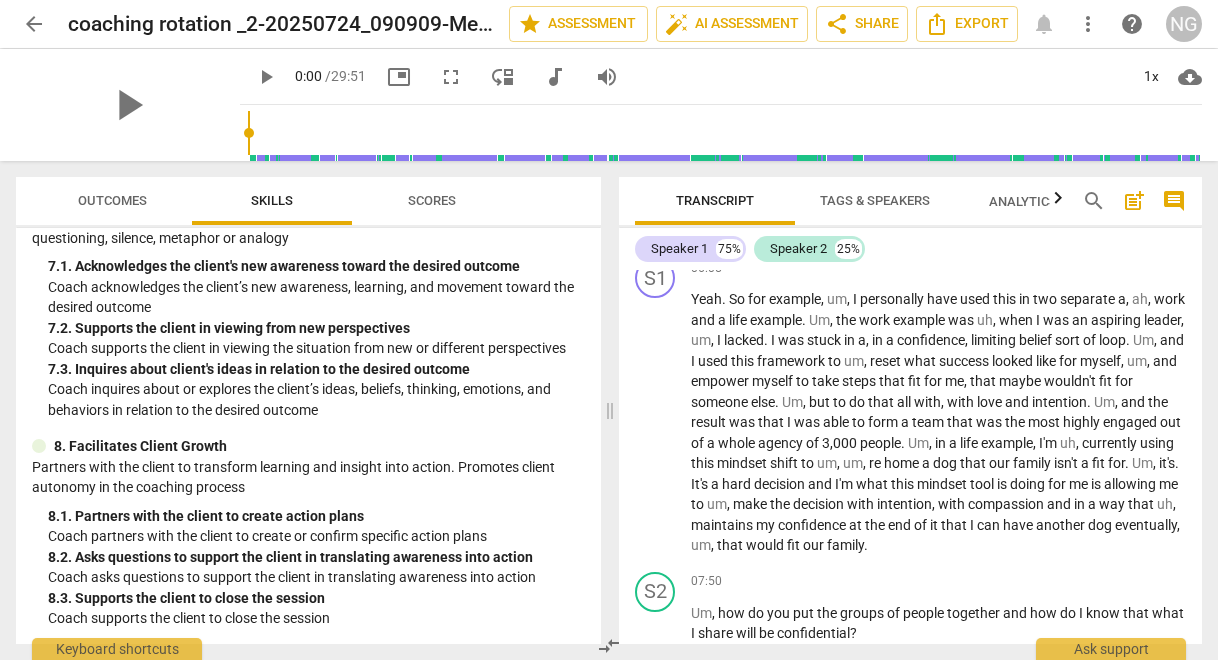 click on "Analytics   New" at bounding box center [1035, 201] 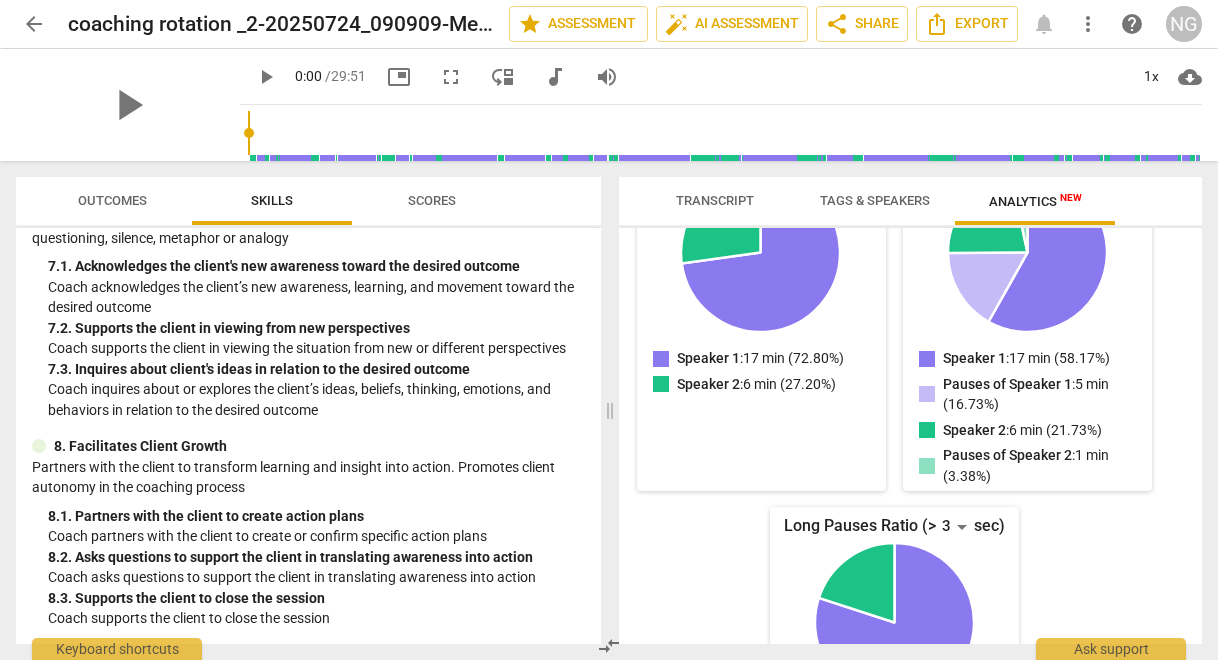 scroll, scrollTop: 495, scrollLeft: 0, axis: vertical 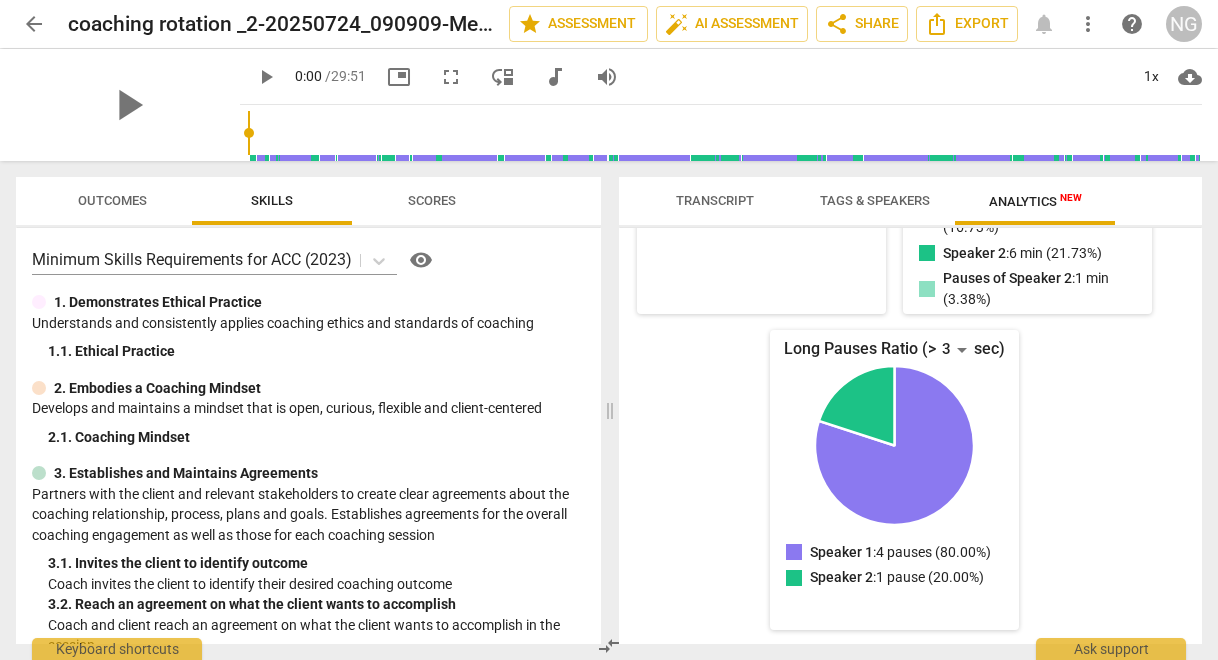 click on "Transcript" at bounding box center [715, 201] 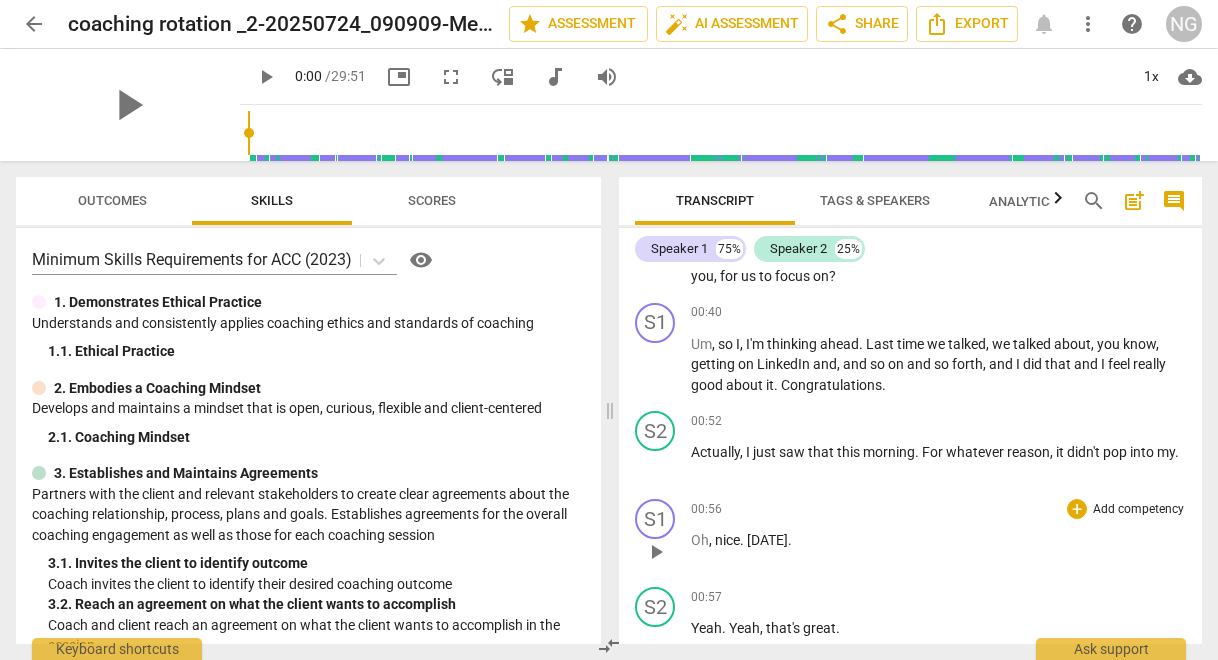 scroll, scrollTop: 100, scrollLeft: 0, axis: vertical 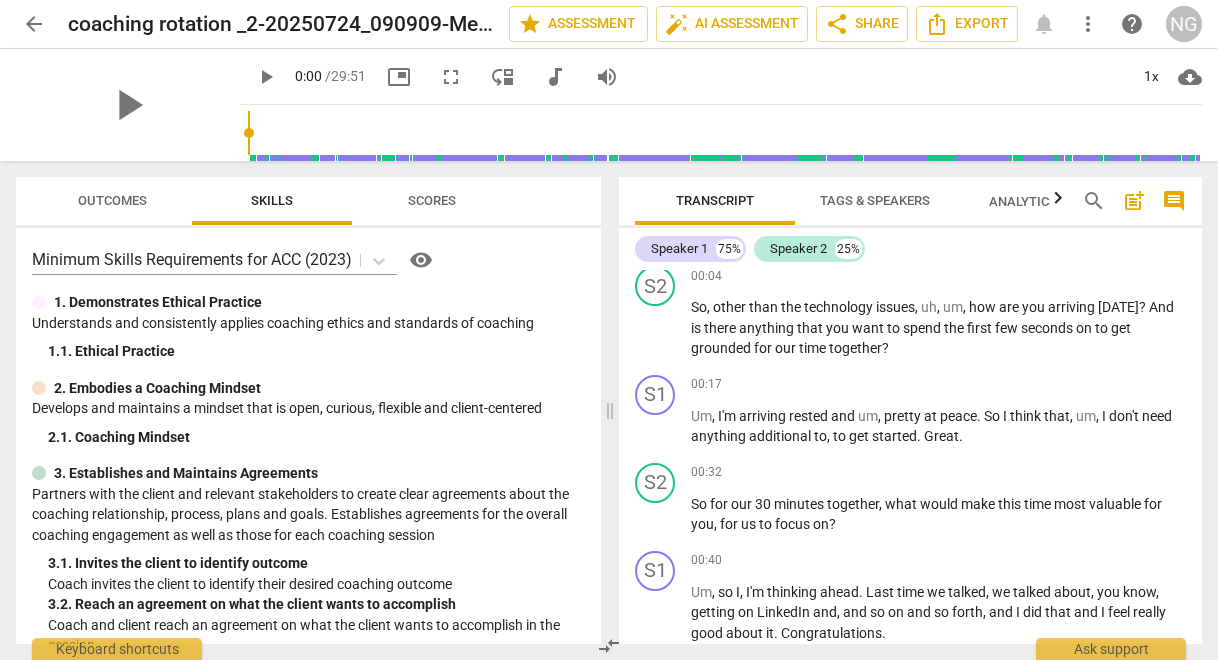 click on "Tags & Speakers" at bounding box center (875, 200) 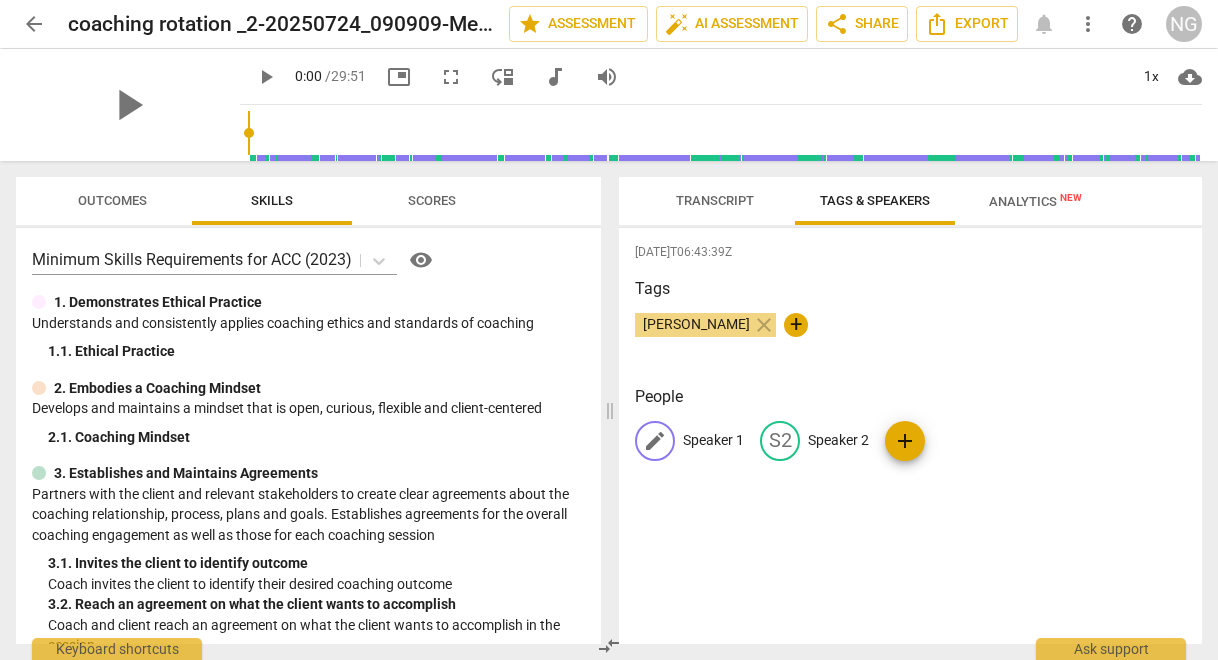 click on "edit" at bounding box center (655, 441) 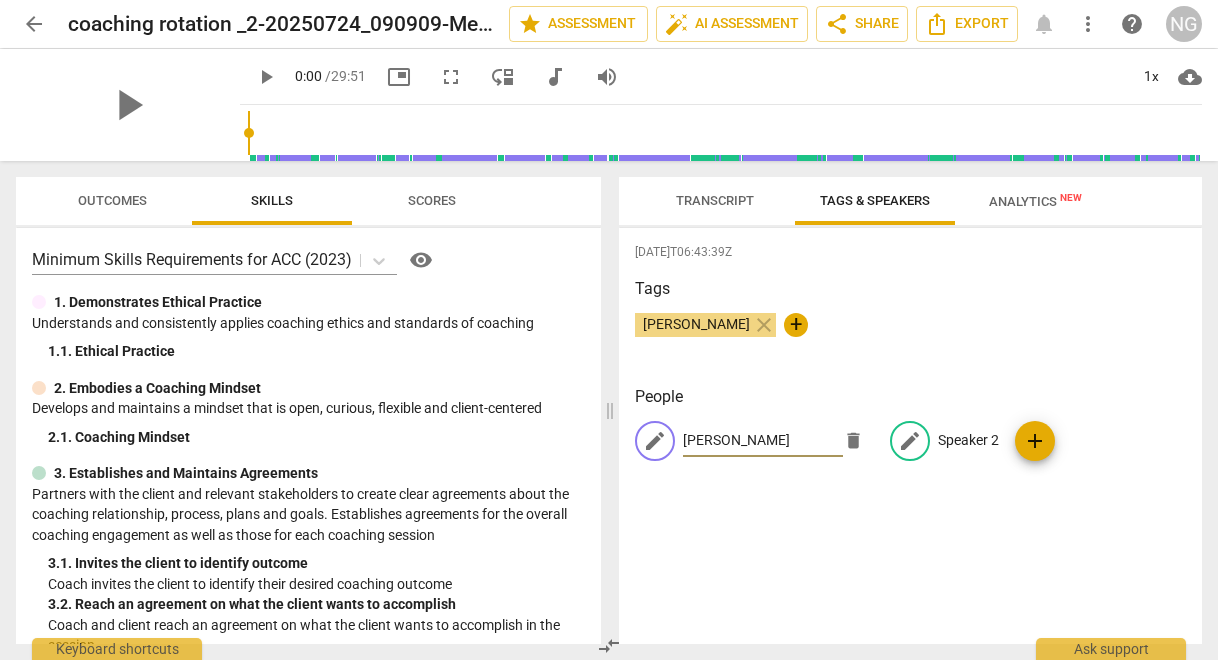 type on "Shelli" 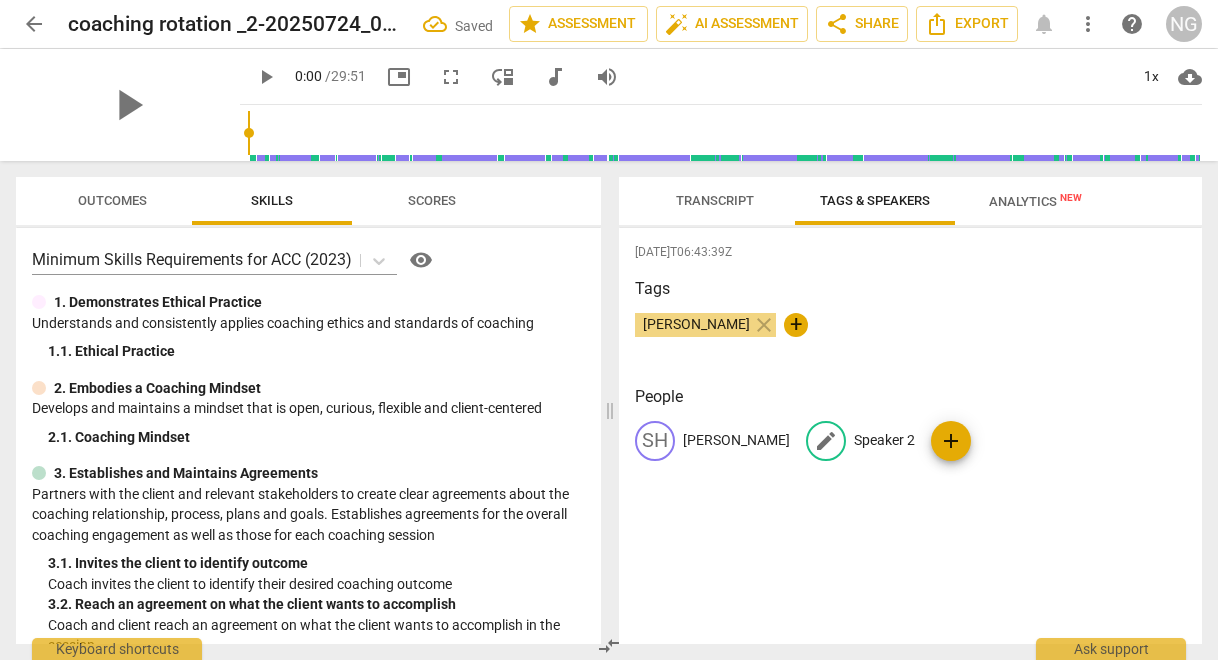 click on "Speaker 2" at bounding box center [884, 440] 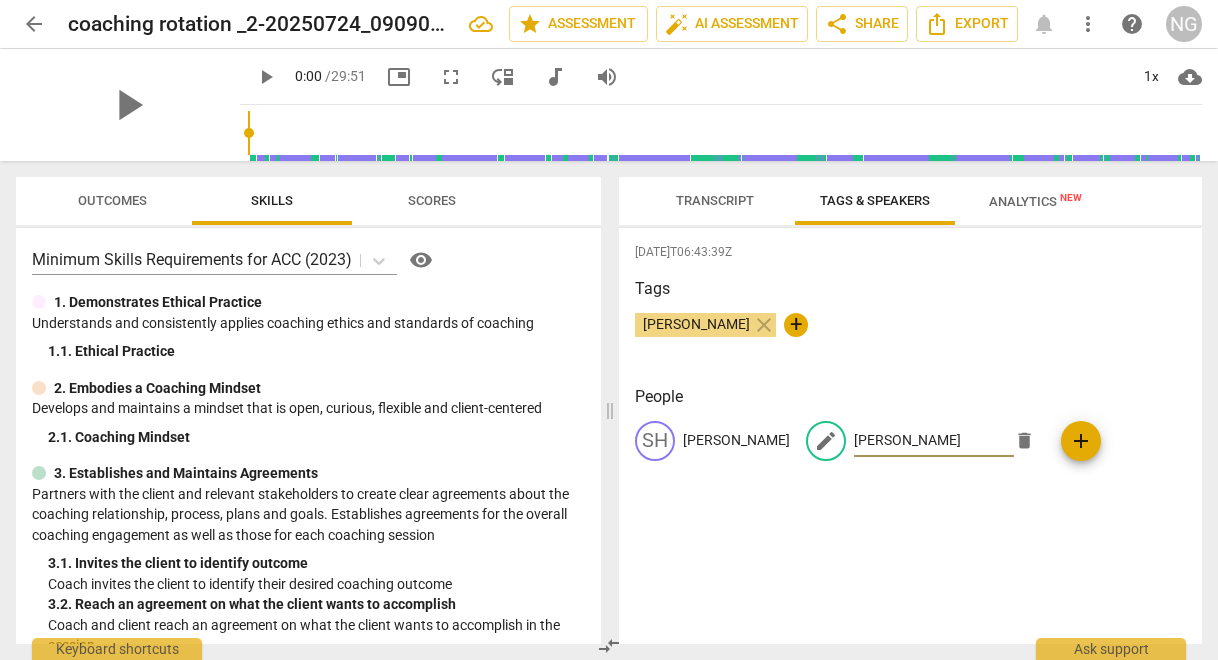 type on "Nicole" 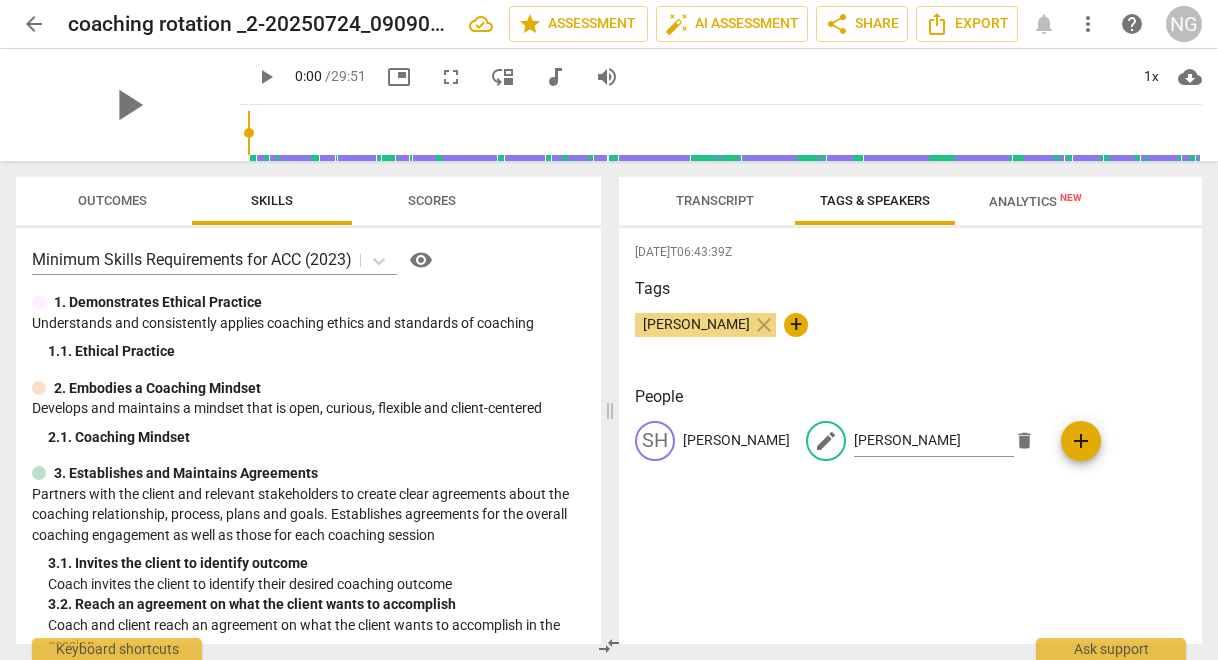 click on "2025-07-30T06:43:39Z Tags Nicole Grogan close + People SH Shelli edit Nicole delete add" at bounding box center [910, 436] 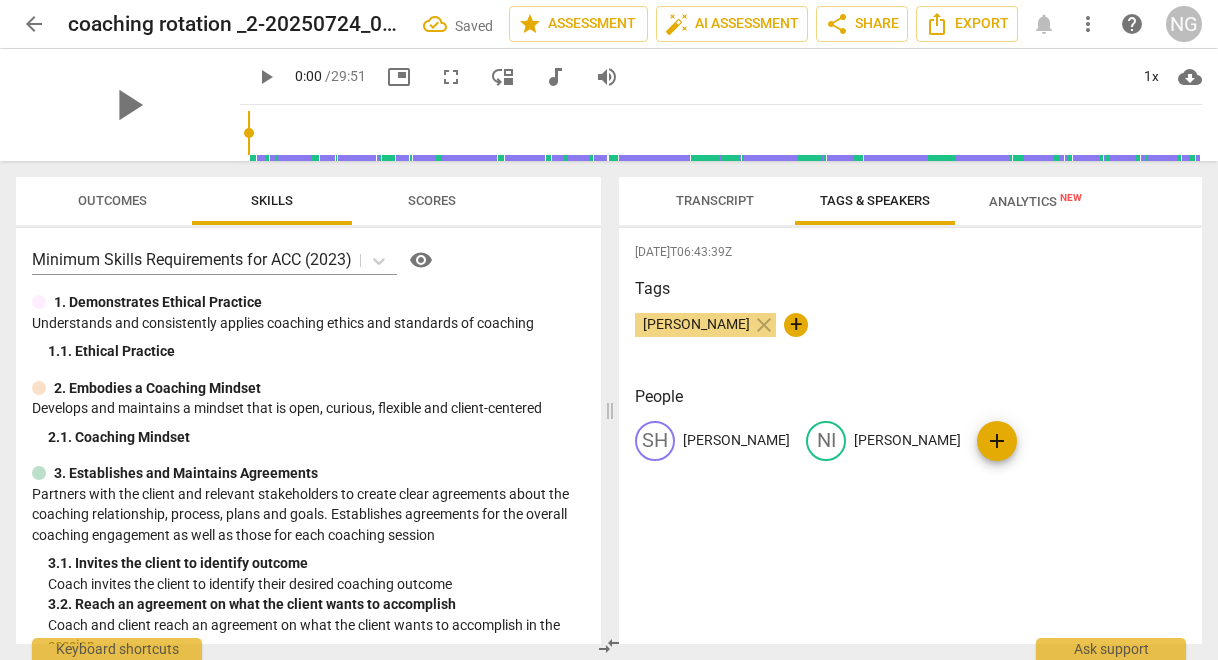 drag, startPoint x: 883, startPoint y: 532, endPoint x: 796, endPoint y: 569, distance: 94.54099 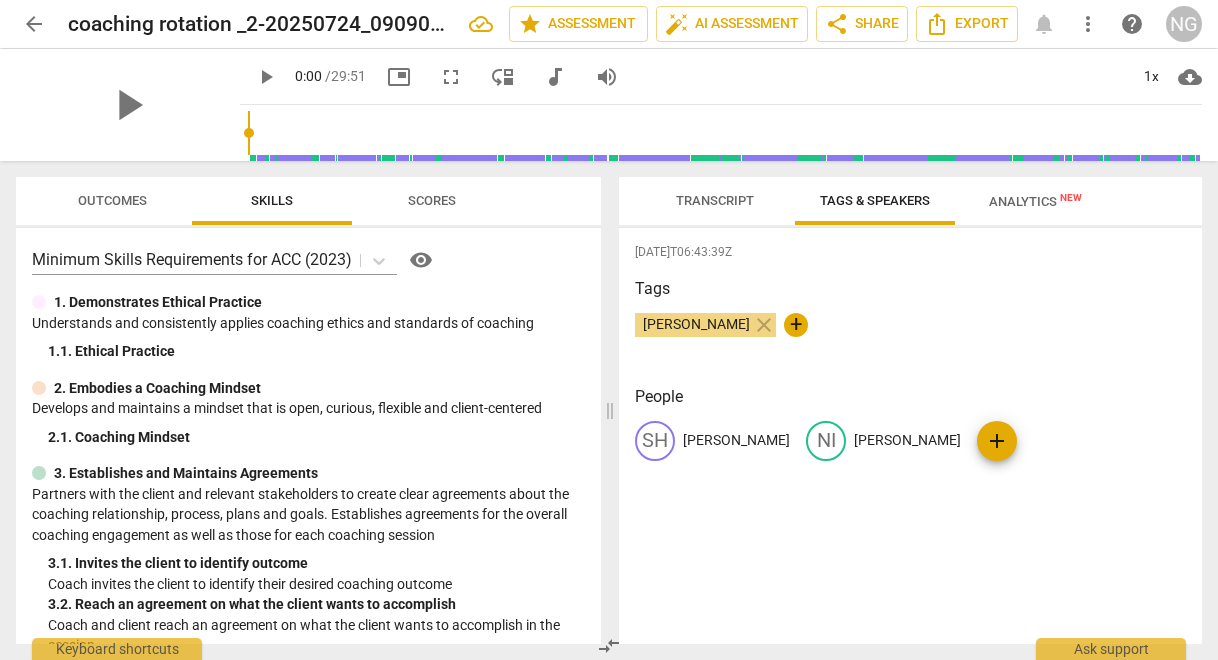 click on "Analytics   New" at bounding box center (1035, 201) 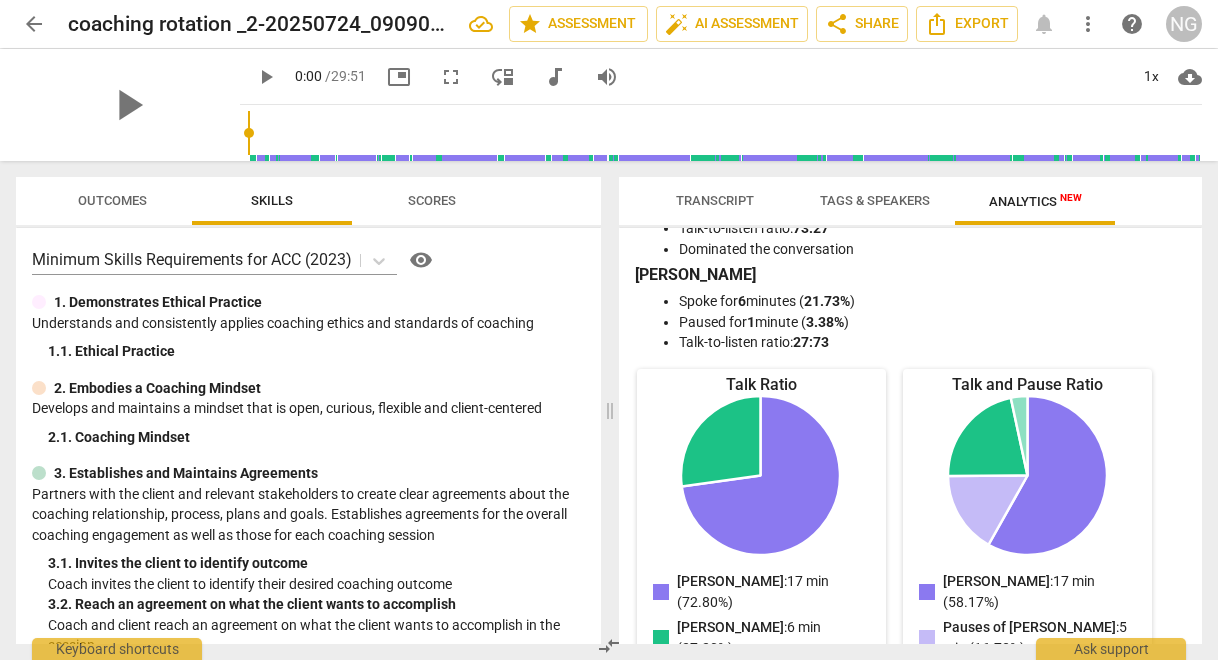 scroll, scrollTop: 0, scrollLeft: 0, axis: both 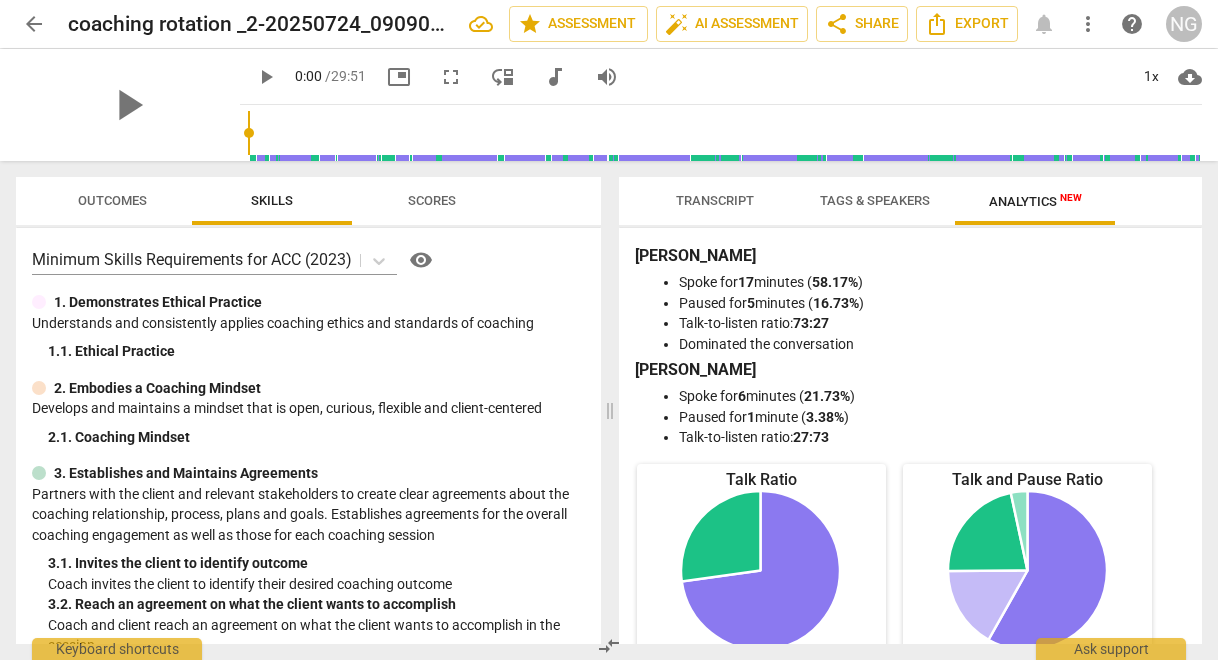 click on "Transcript" at bounding box center [715, 200] 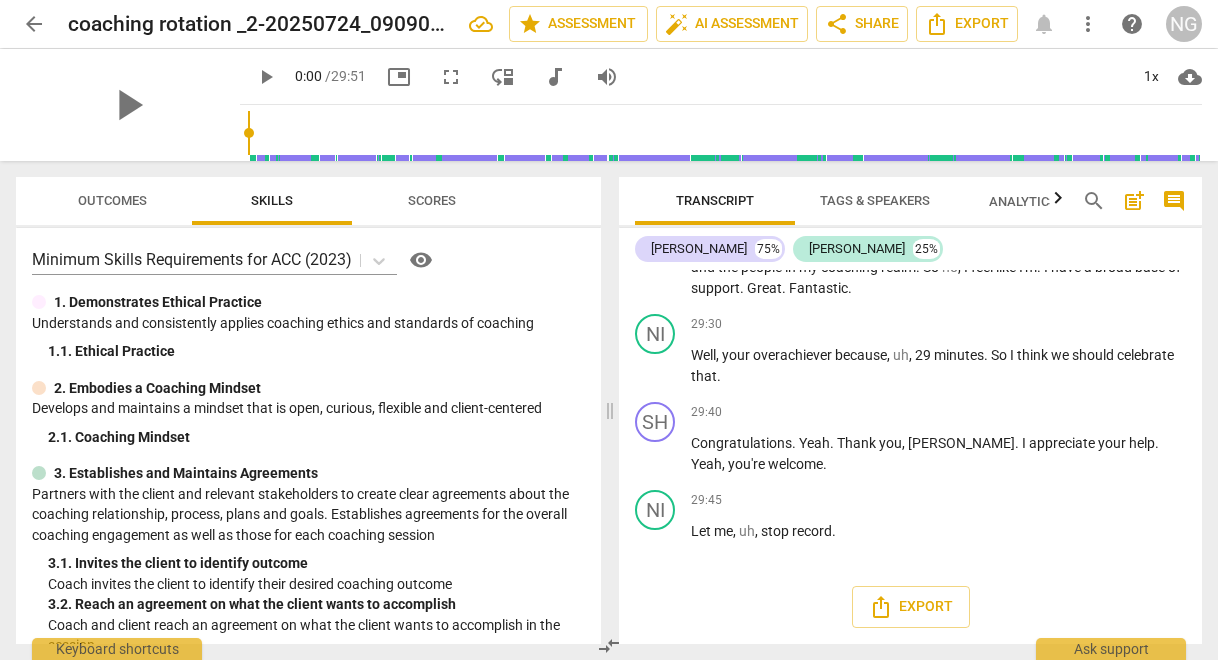 scroll, scrollTop: 12242, scrollLeft: 0, axis: vertical 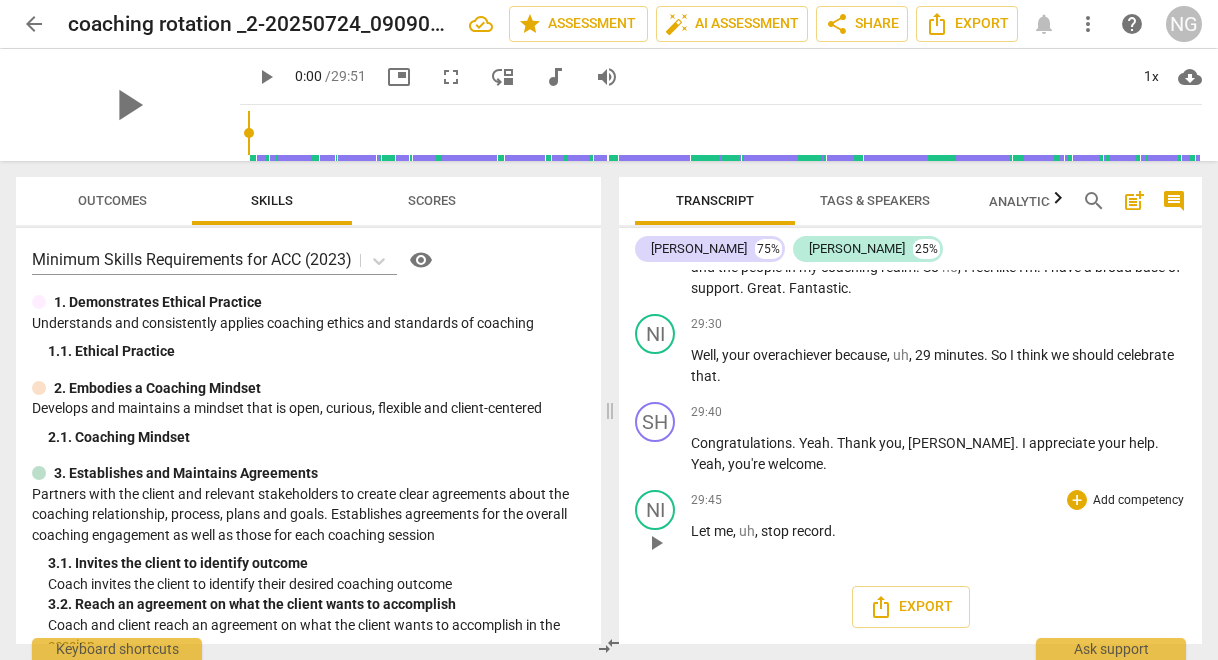 click on "Let" at bounding box center [702, 531] 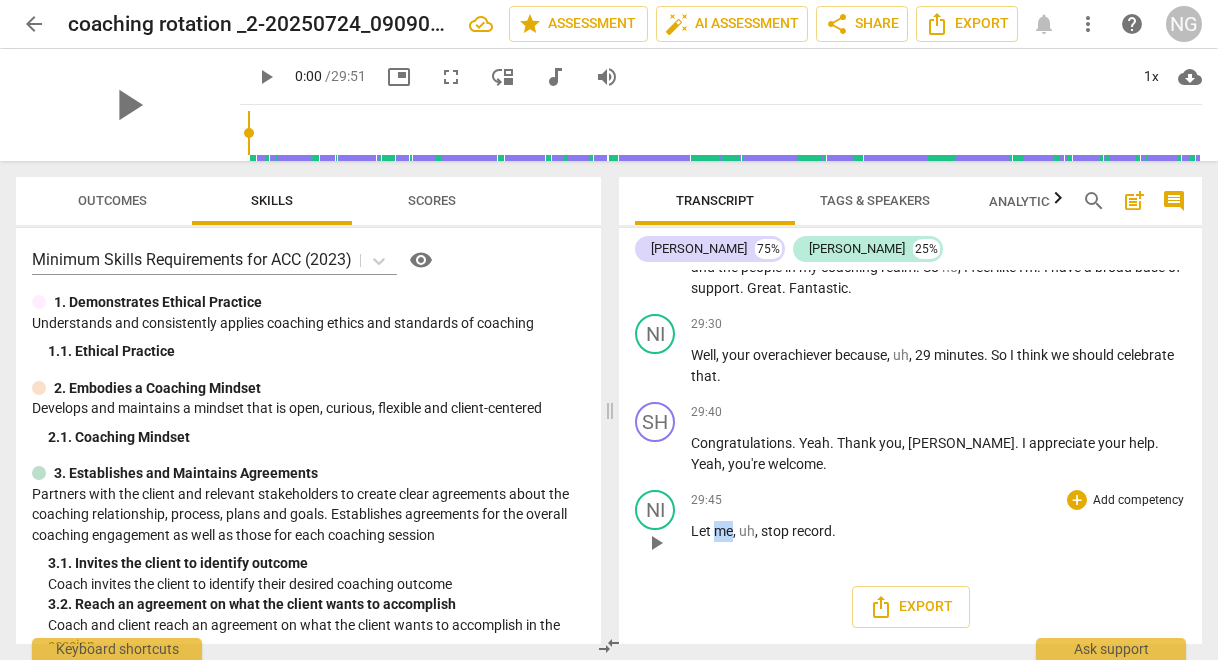 click on "Let" at bounding box center [702, 531] 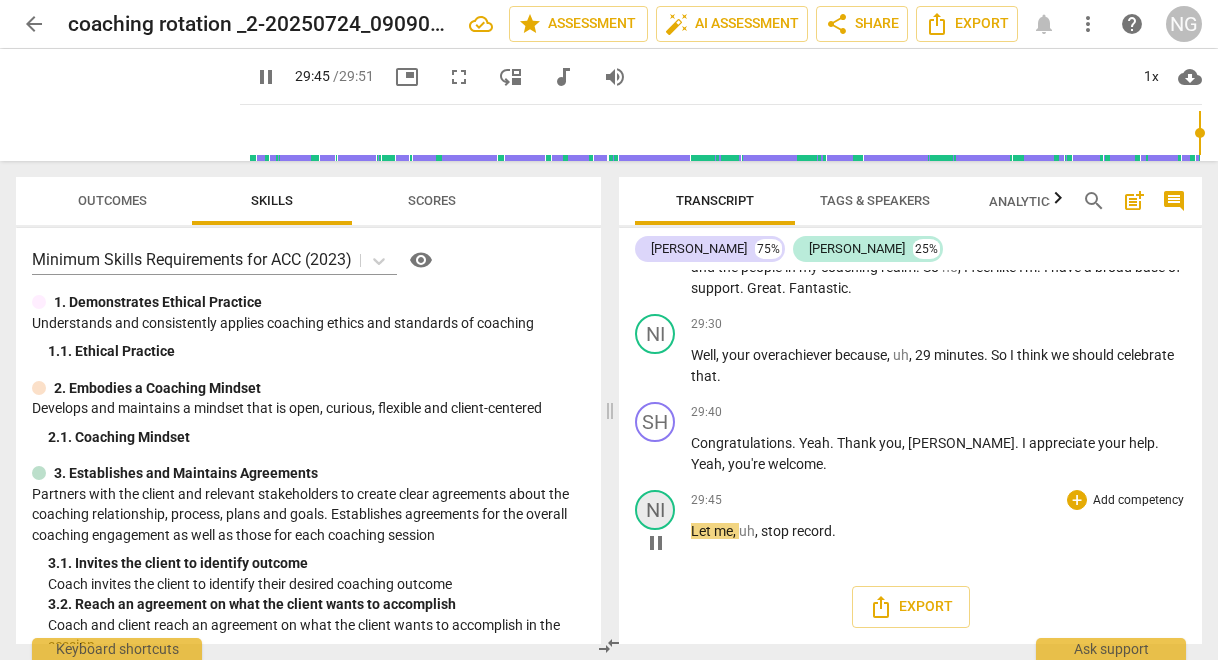 click on "NI" at bounding box center [655, 510] 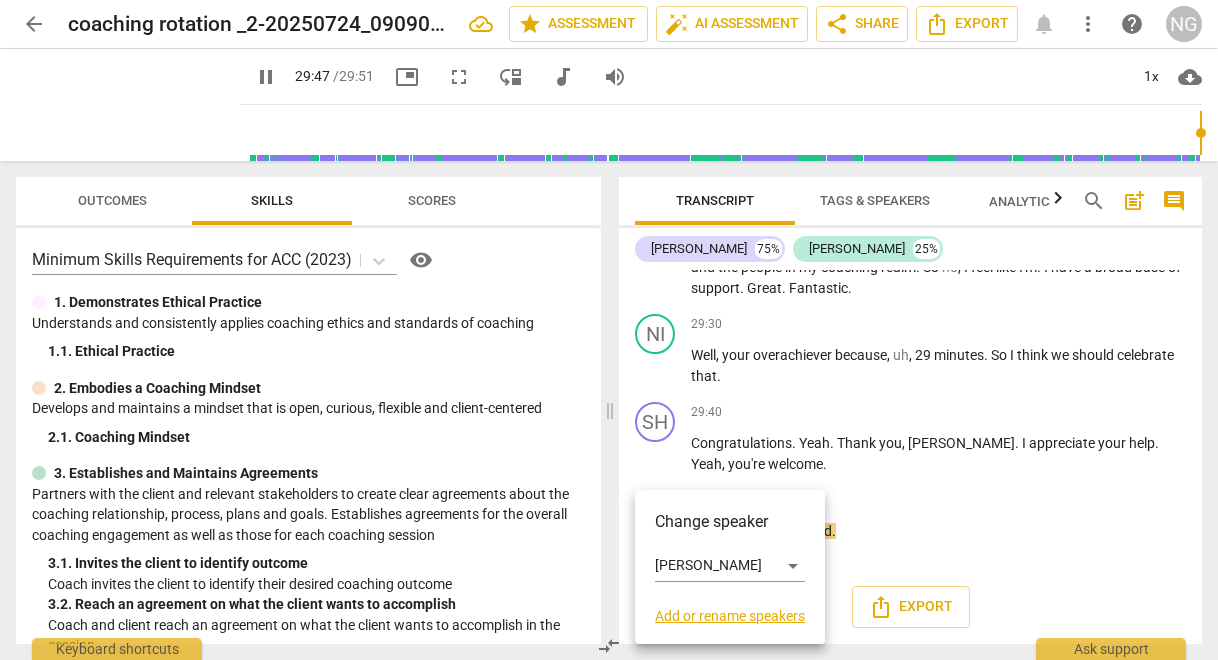 click at bounding box center [609, 330] 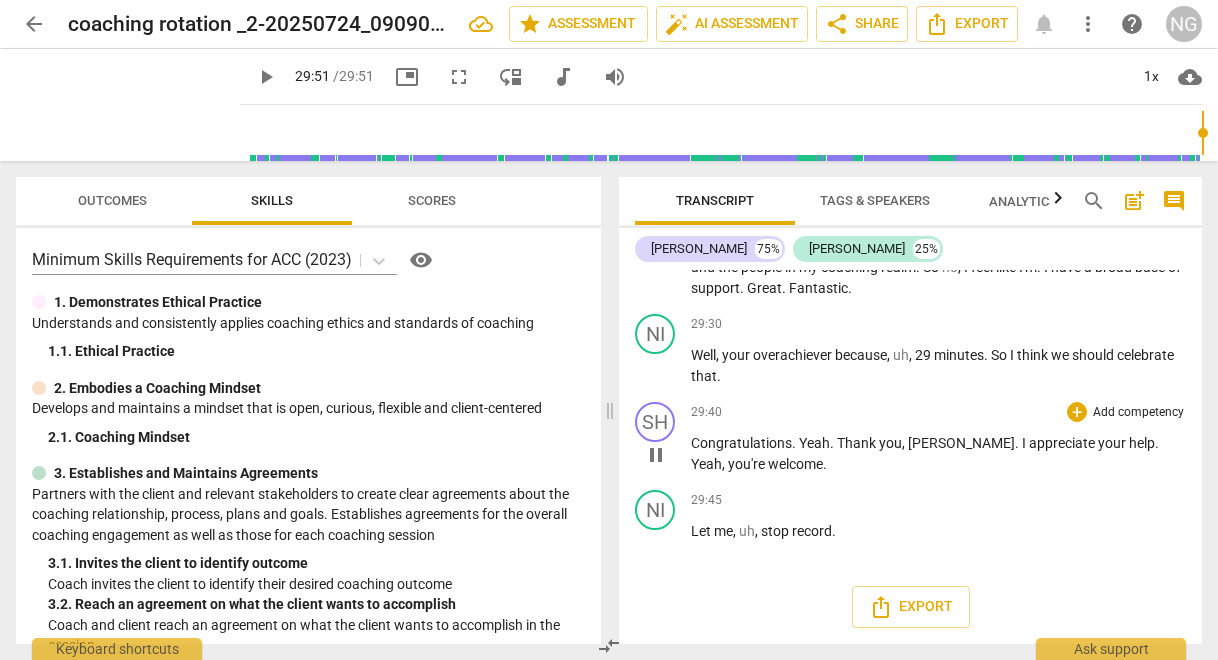 type on "1791" 